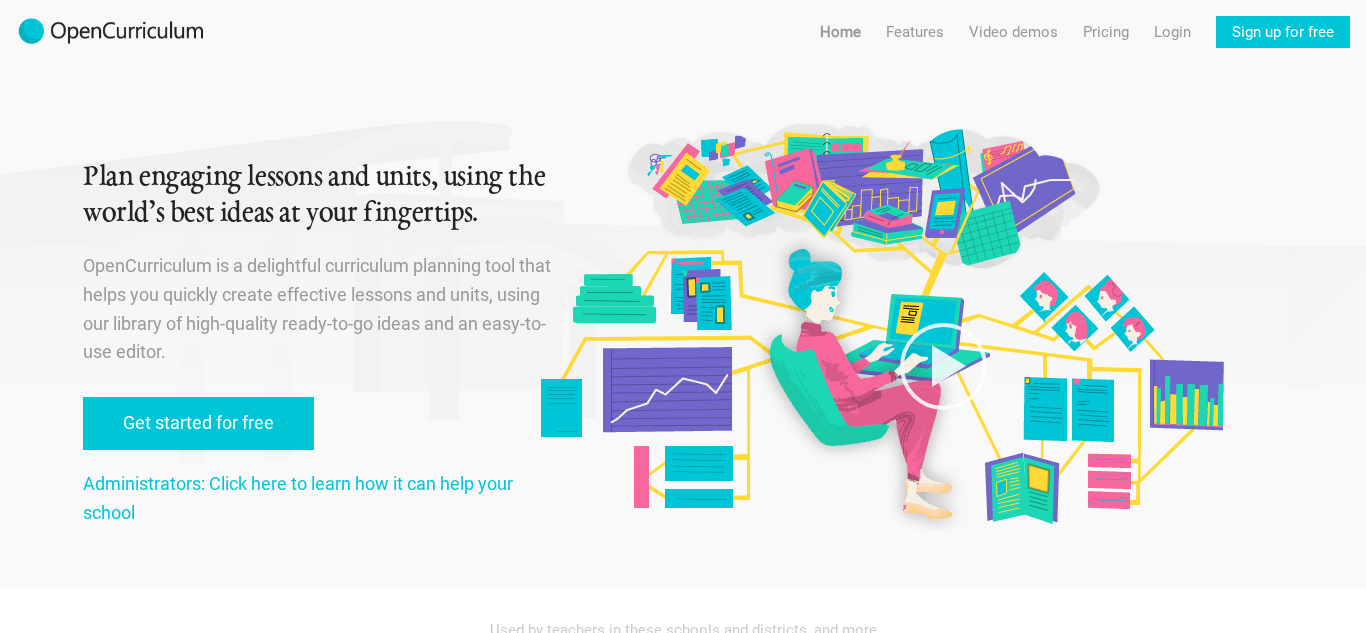 scroll, scrollTop: 0, scrollLeft: 0, axis: both 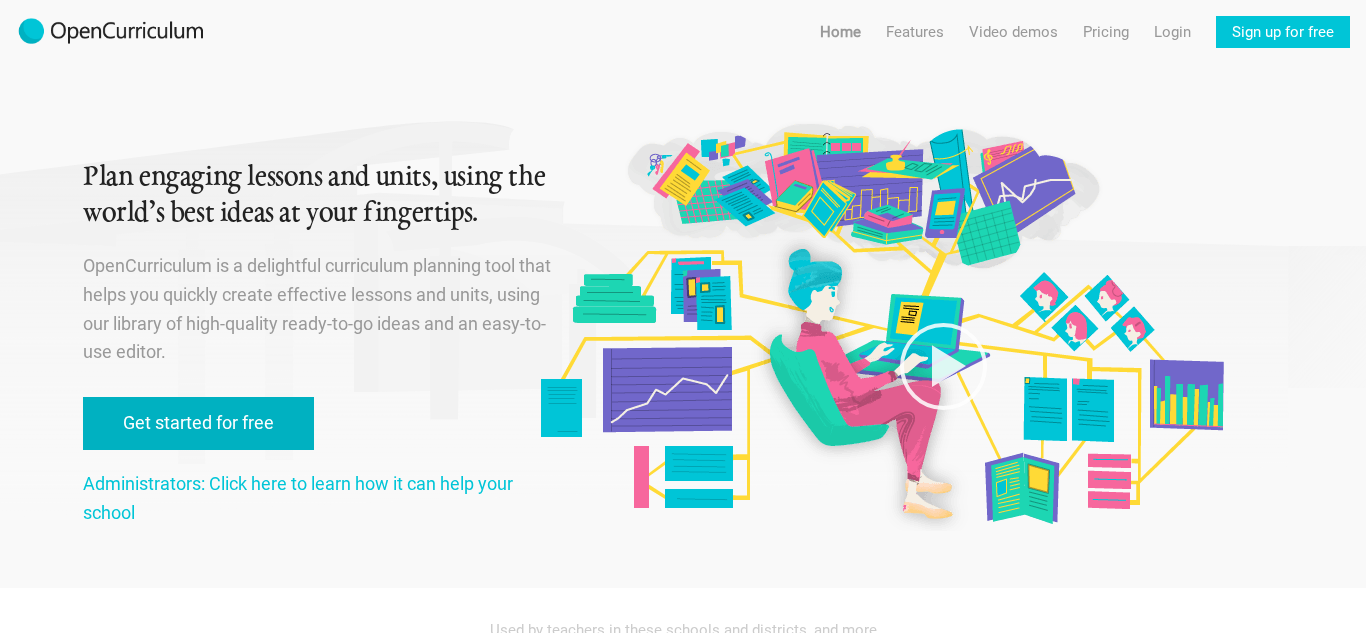 click on "Get started for free" at bounding box center [198, 423] 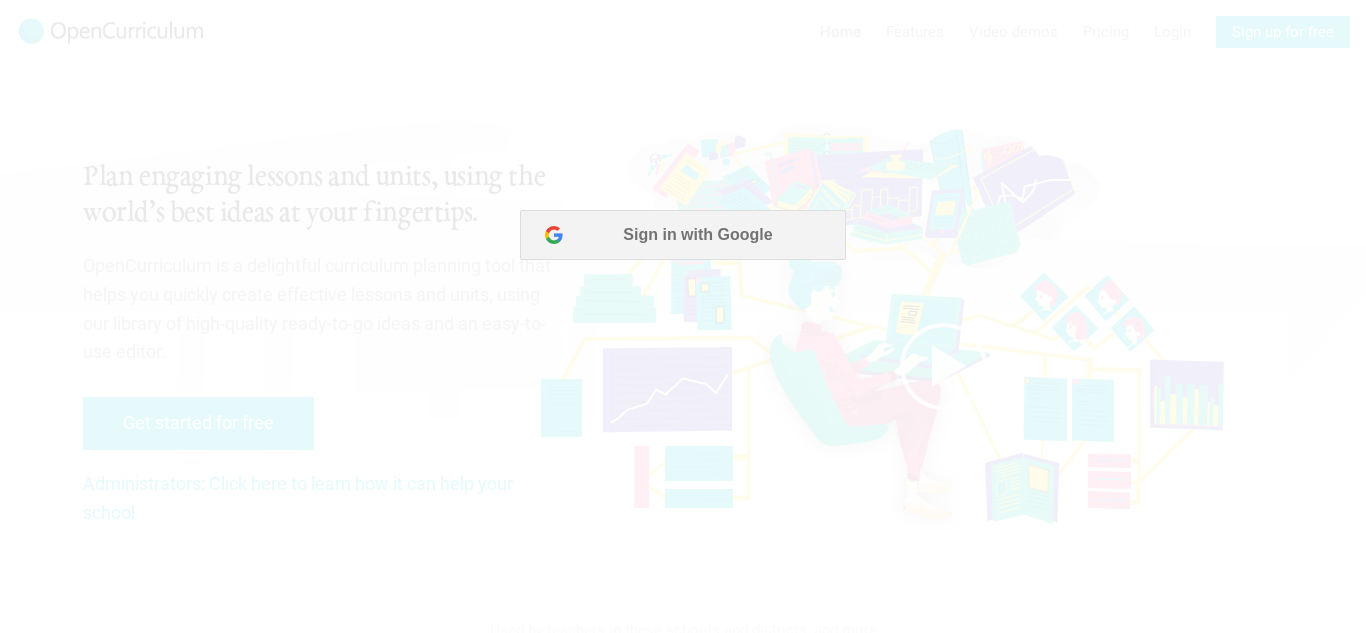 scroll, scrollTop: 0, scrollLeft: 0, axis: both 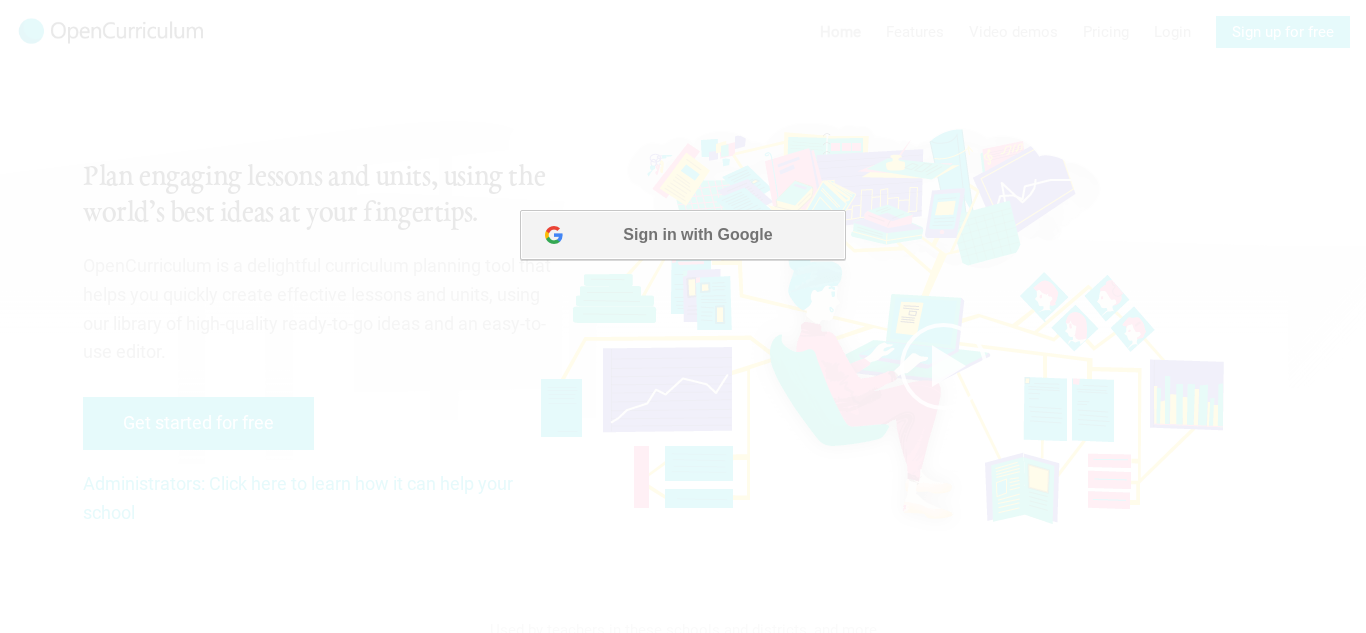 click on "Sign in with Google" at bounding box center [682, 235] 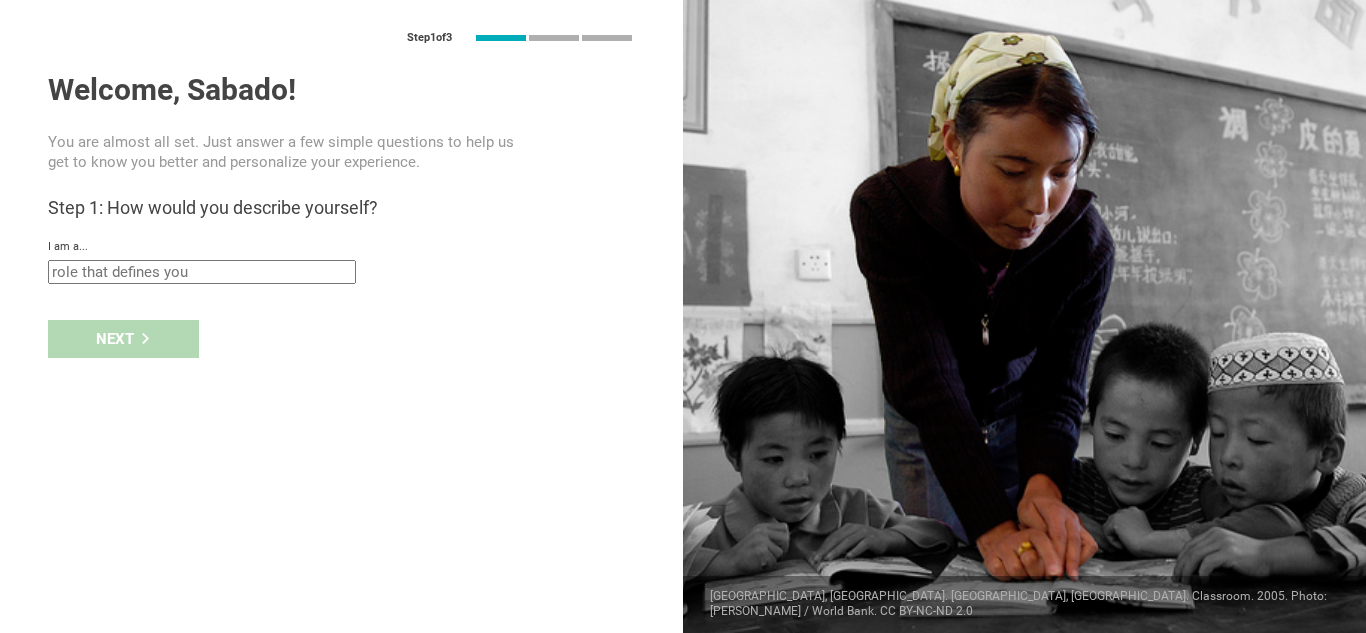 click at bounding box center [202, 272] 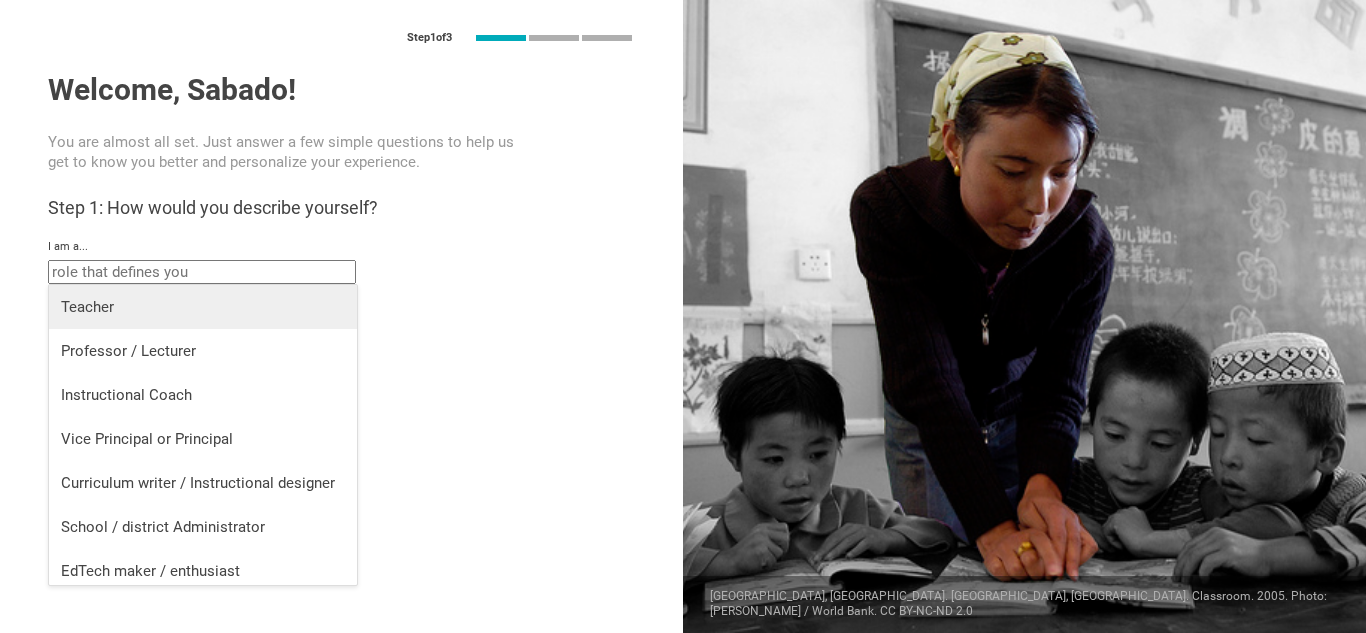 click on "Teacher" at bounding box center [203, 307] 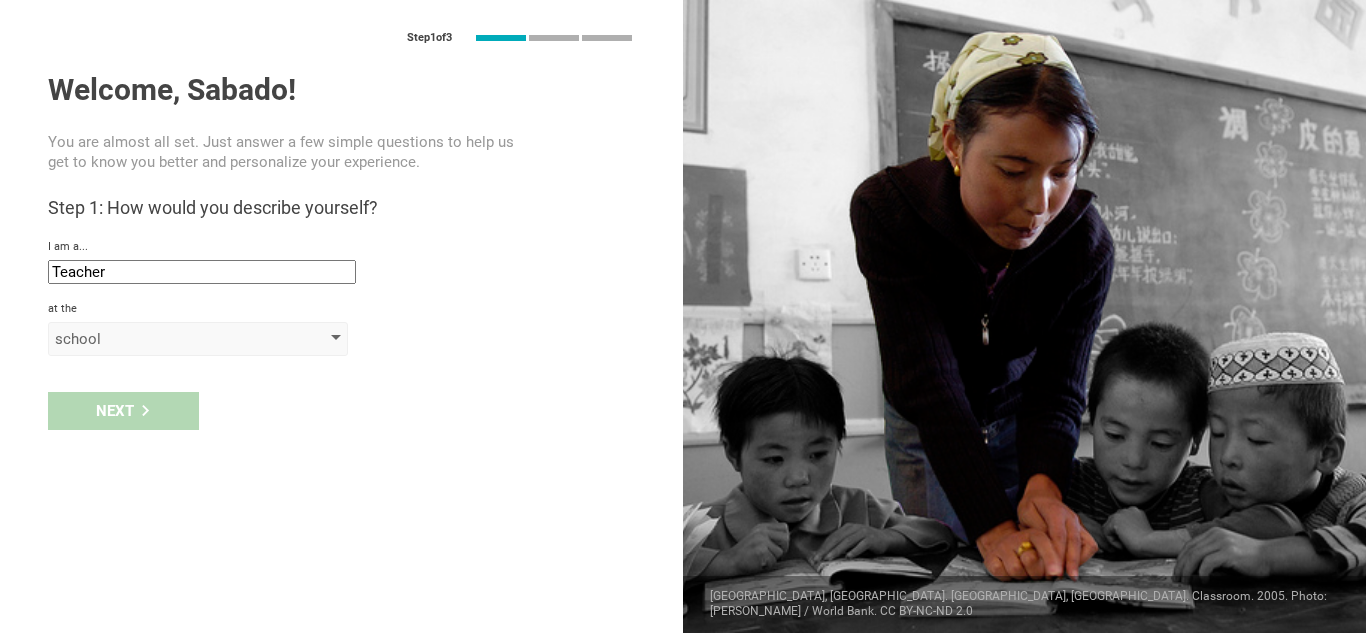 click on "school" at bounding box center [169, 339] 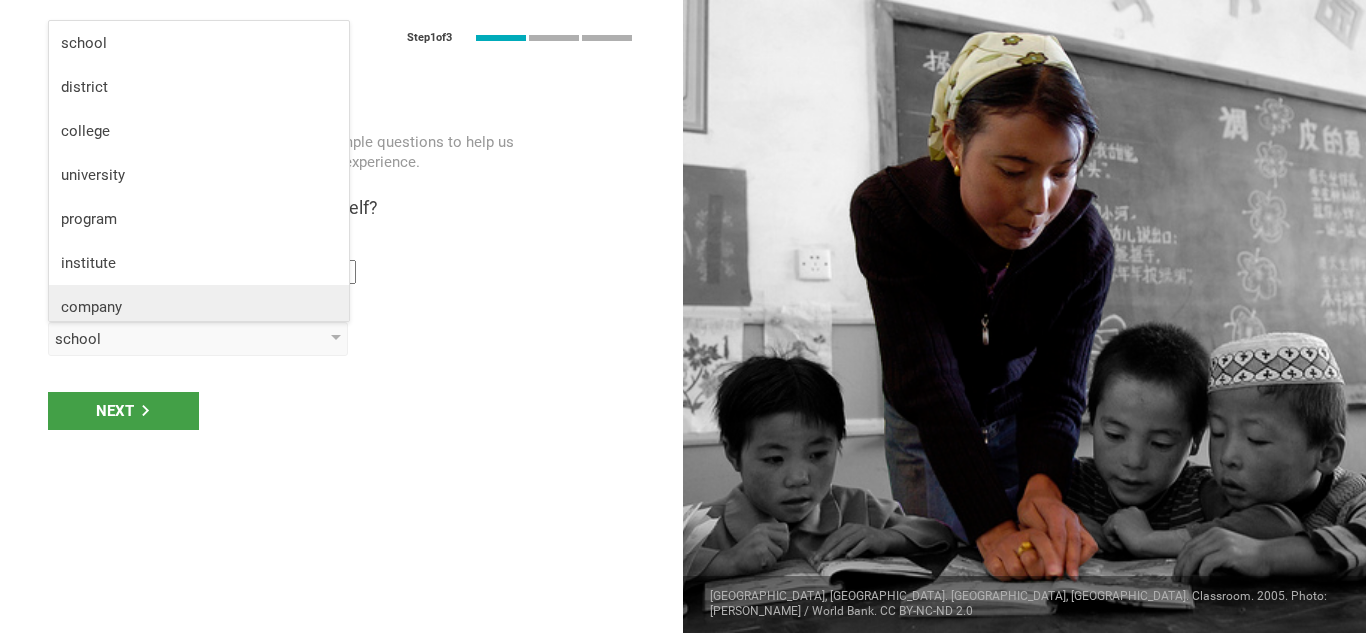 click on "company" at bounding box center [199, 307] 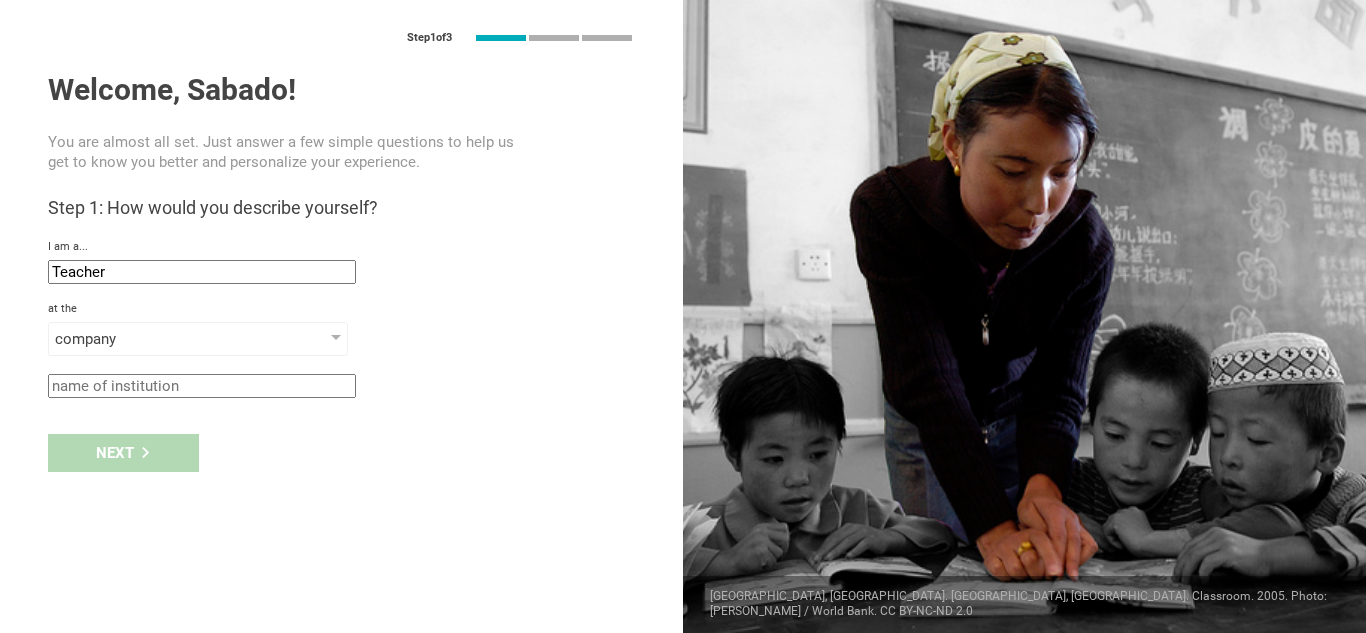 click 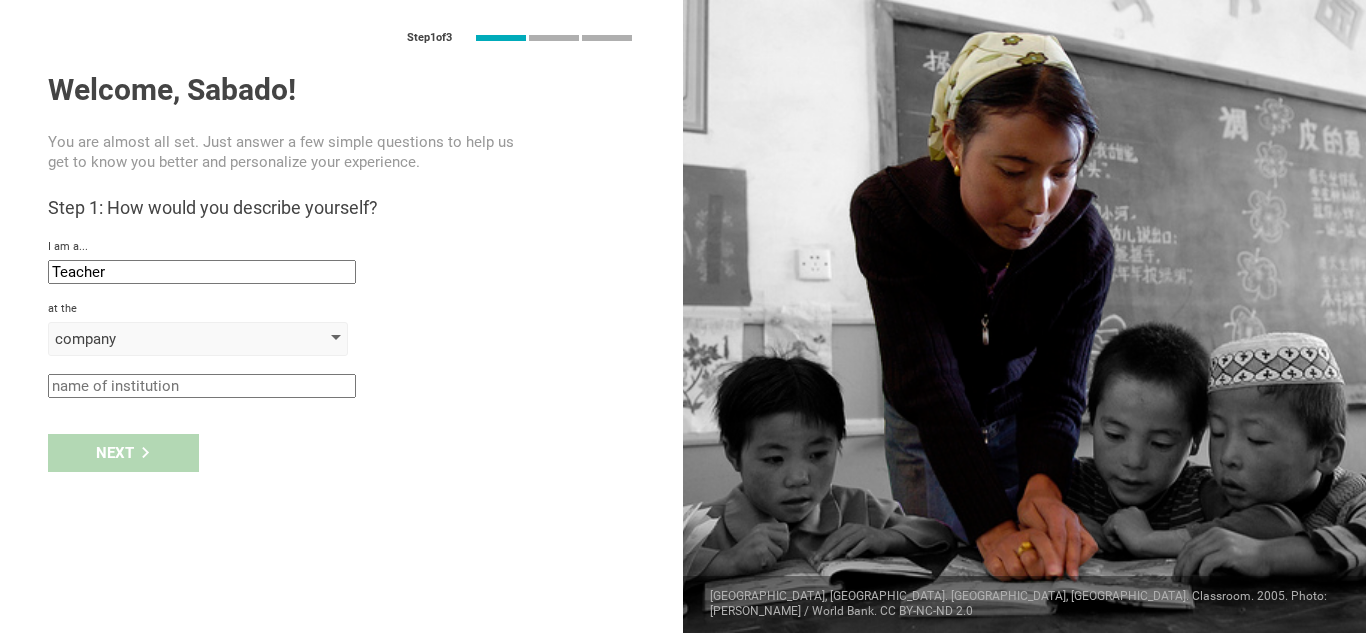 click on "company" at bounding box center [169, 339] 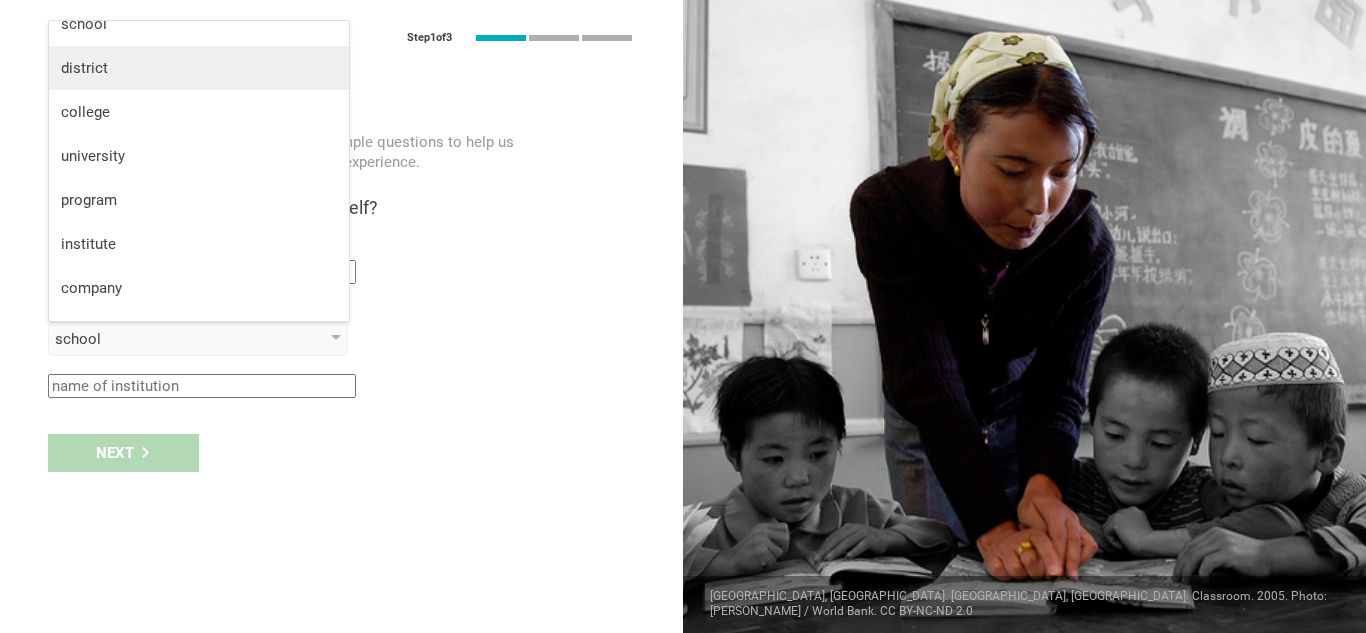 scroll, scrollTop: 21, scrollLeft: 0, axis: vertical 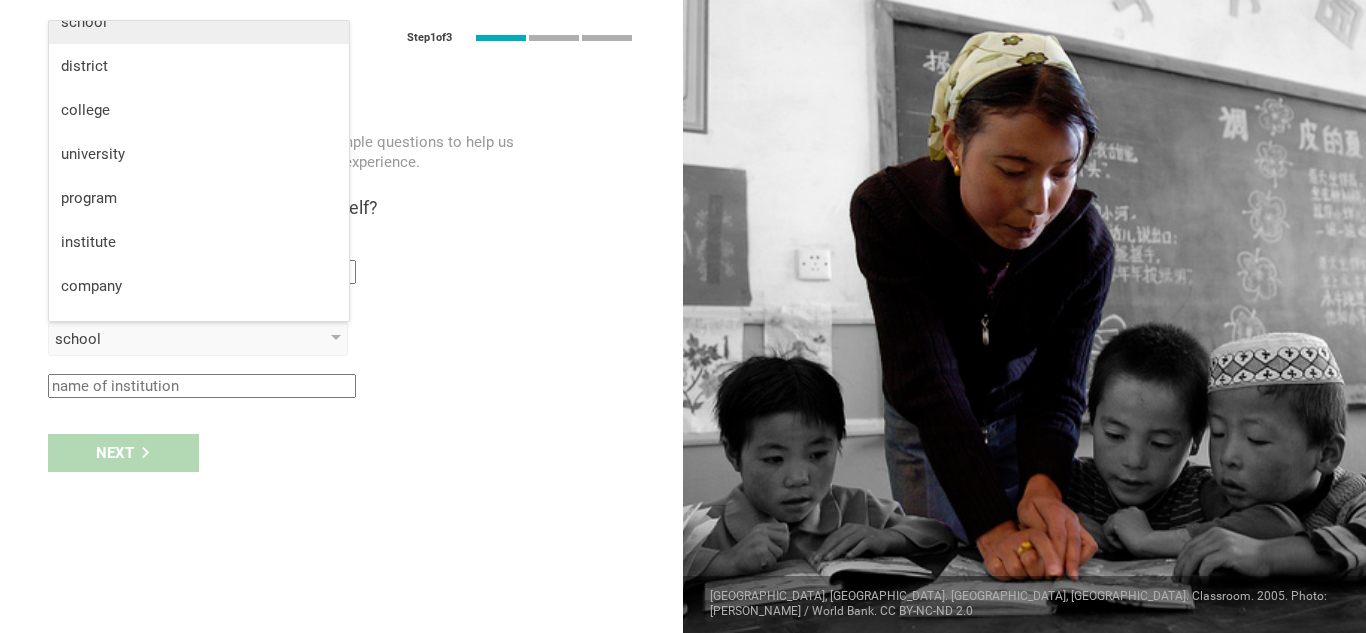 click on "school" at bounding box center [199, 22] 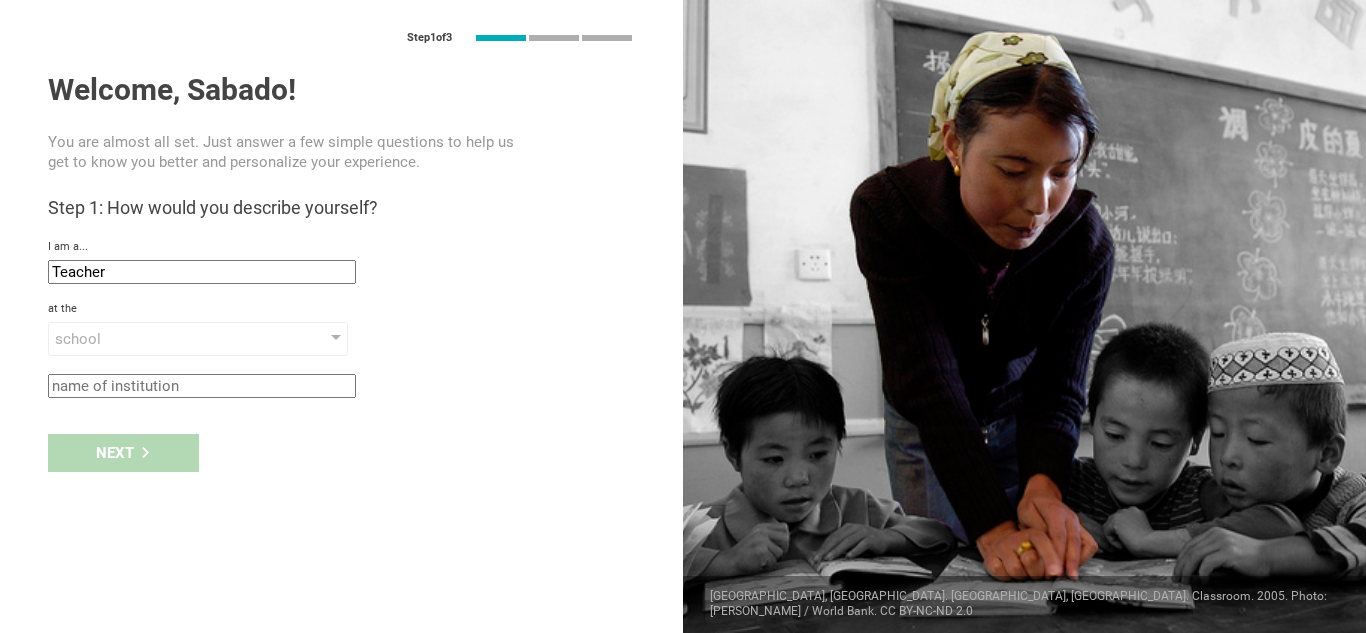 click 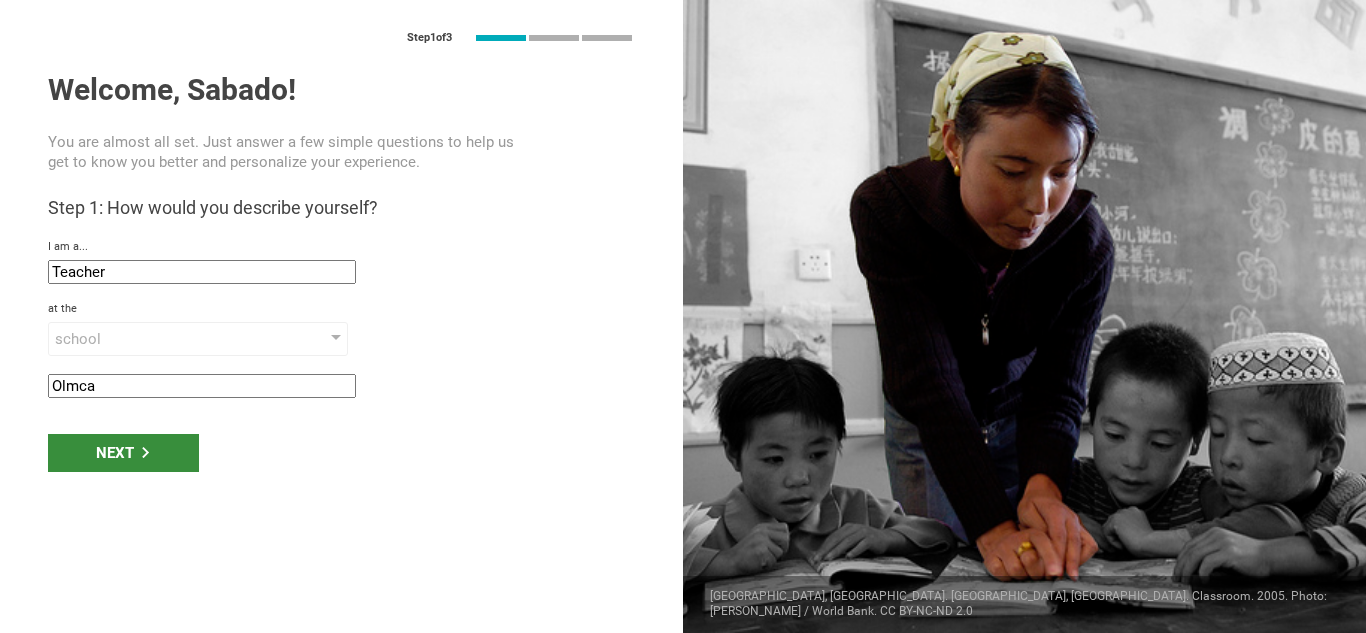 type on "Olmca" 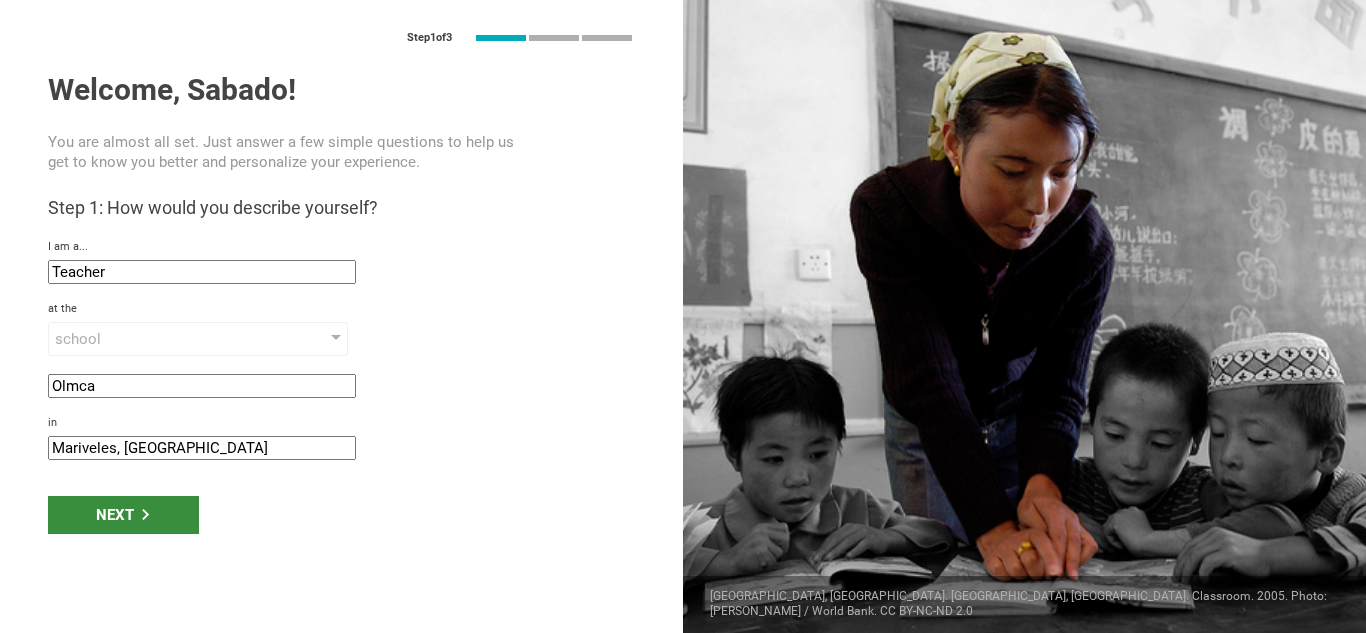 click on "Next" at bounding box center [123, 515] 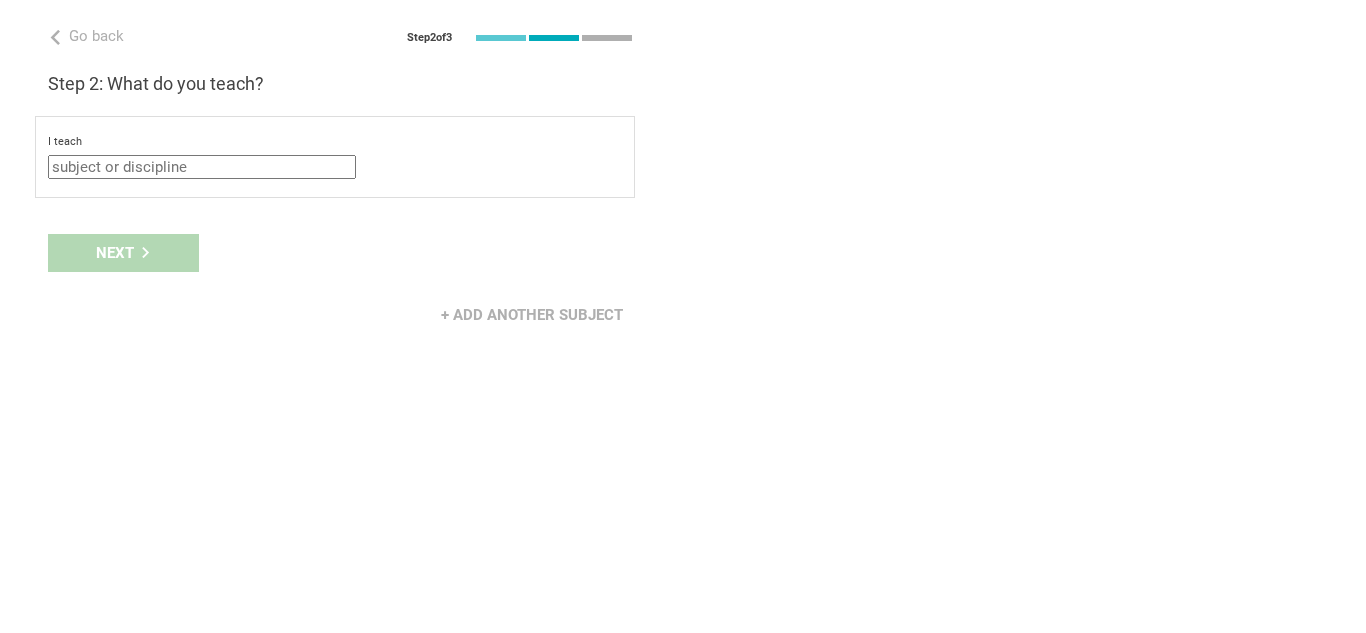 click at bounding box center (202, 167) 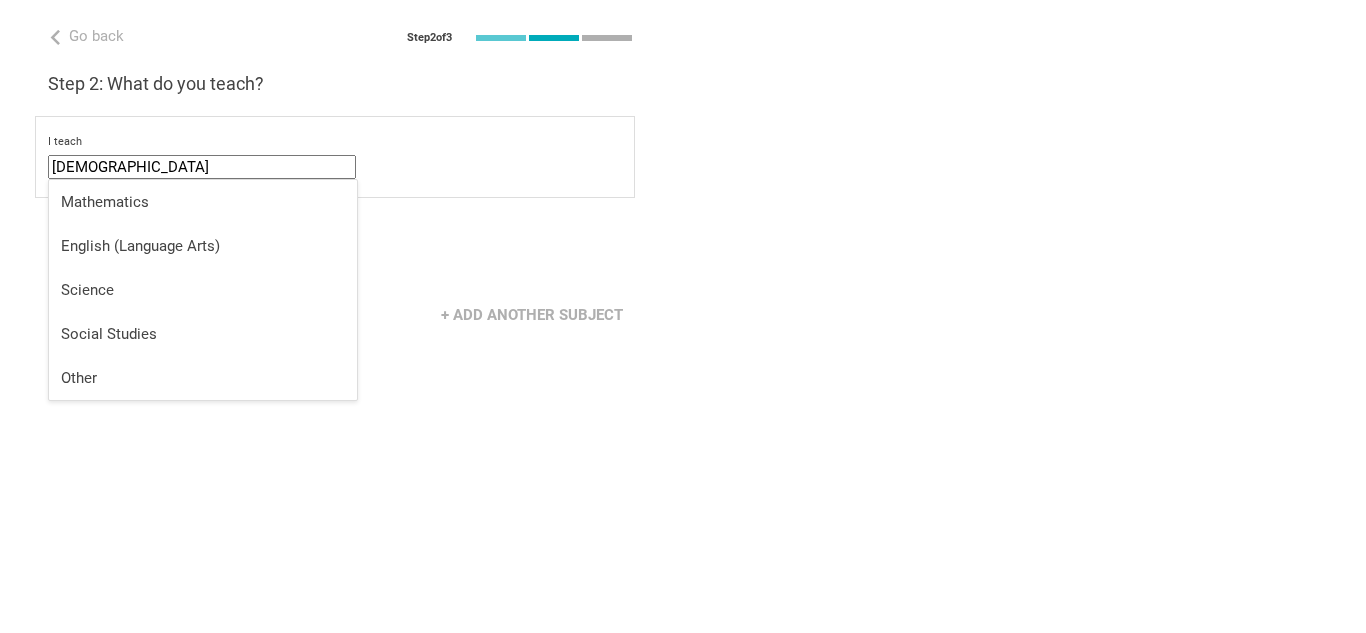 click on "[DEMOGRAPHIC_DATA]" at bounding box center [202, 167] 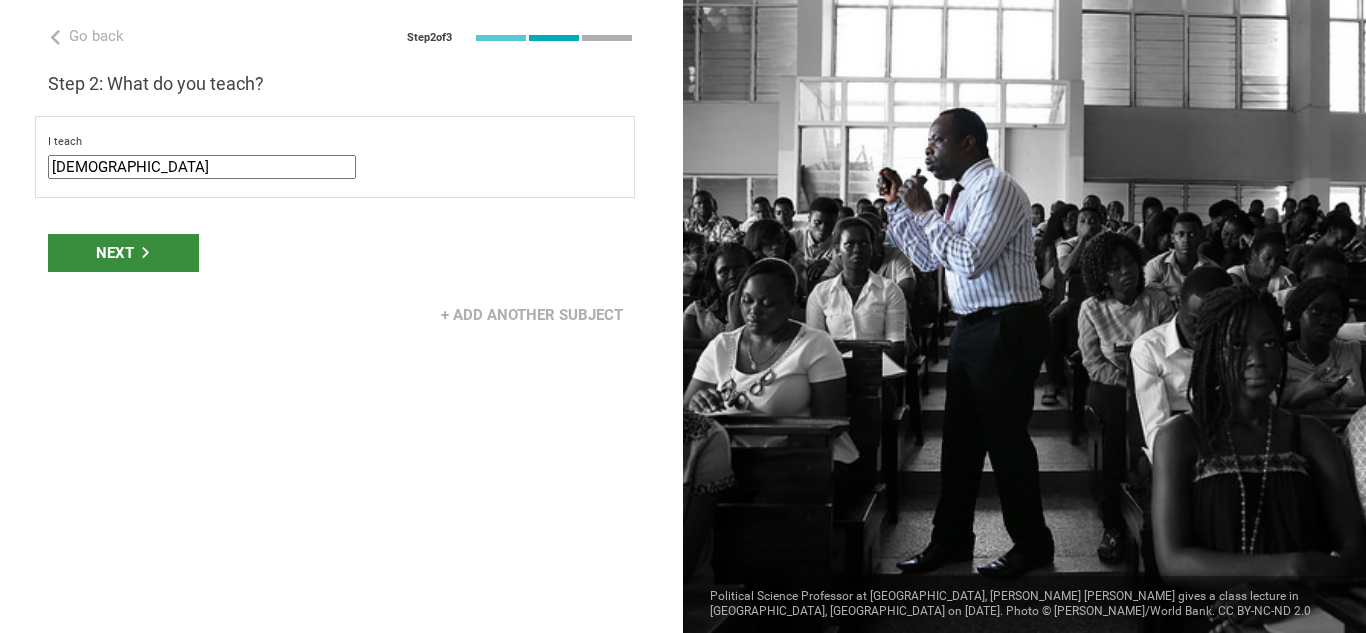 click 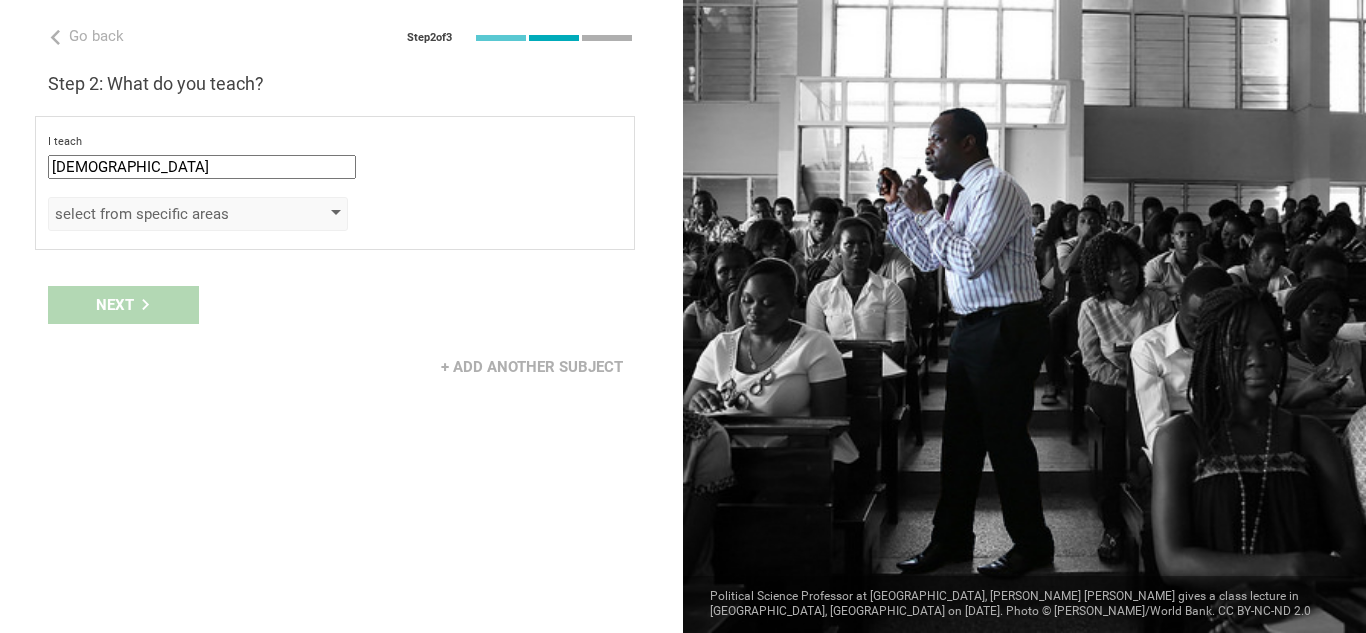 click on "select from specific areas" at bounding box center (169, 214) 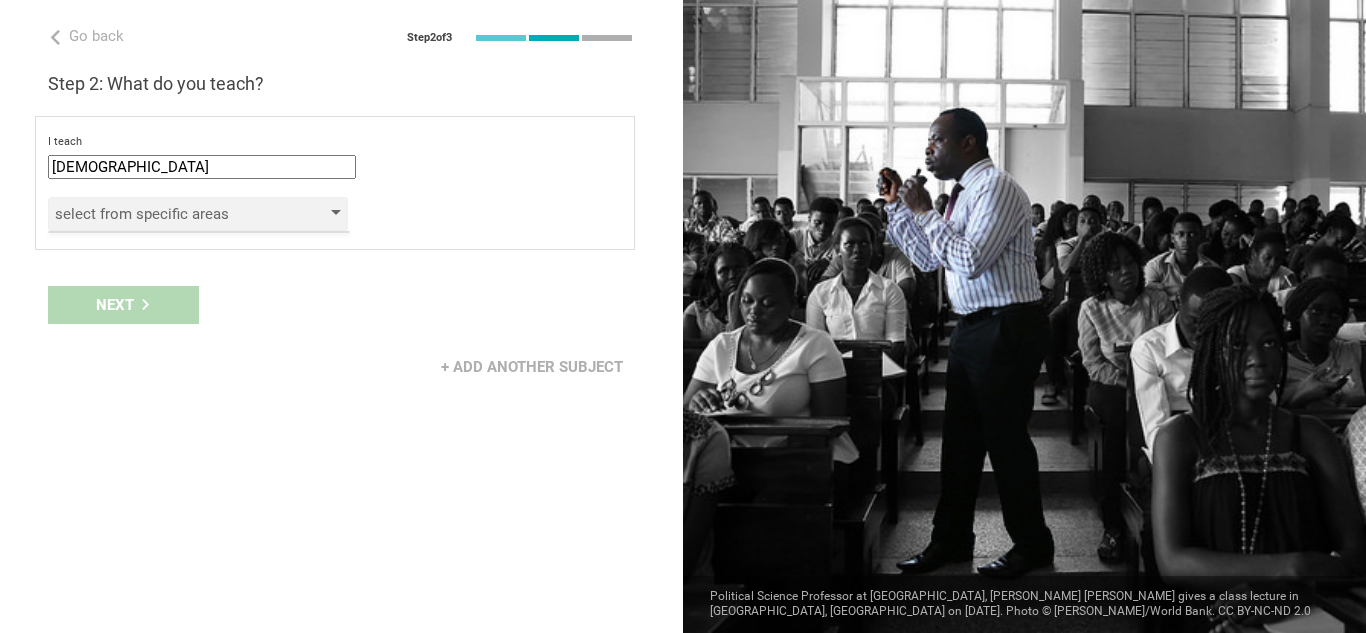 click on "select from specific areas" at bounding box center (169, 214) 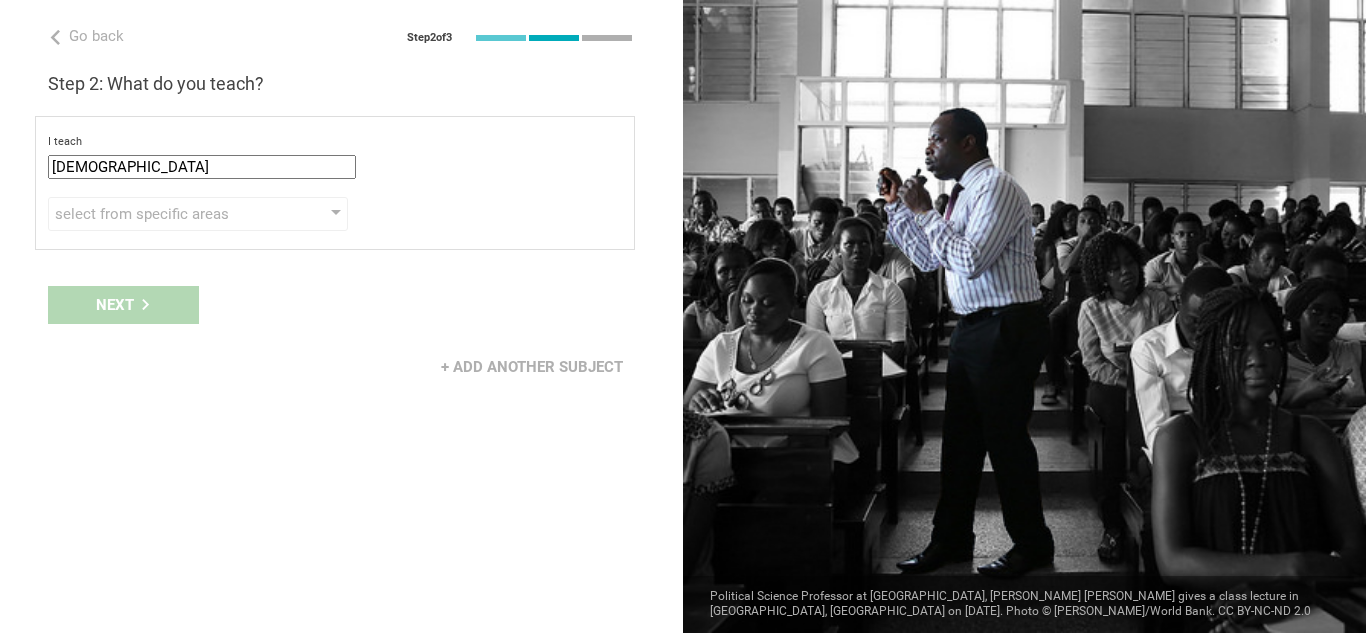 click on "[DEMOGRAPHIC_DATA]" at bounding box center (202, 167) 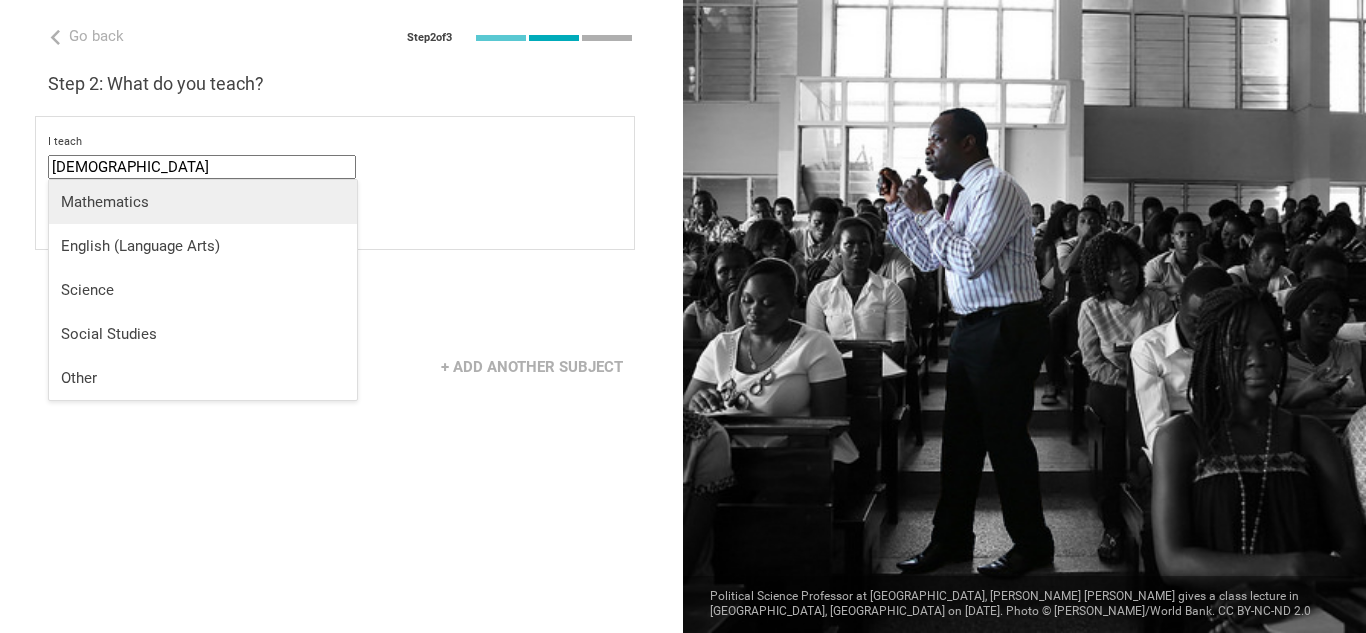 click on "Mathematics" at bounding box center (203, 202) 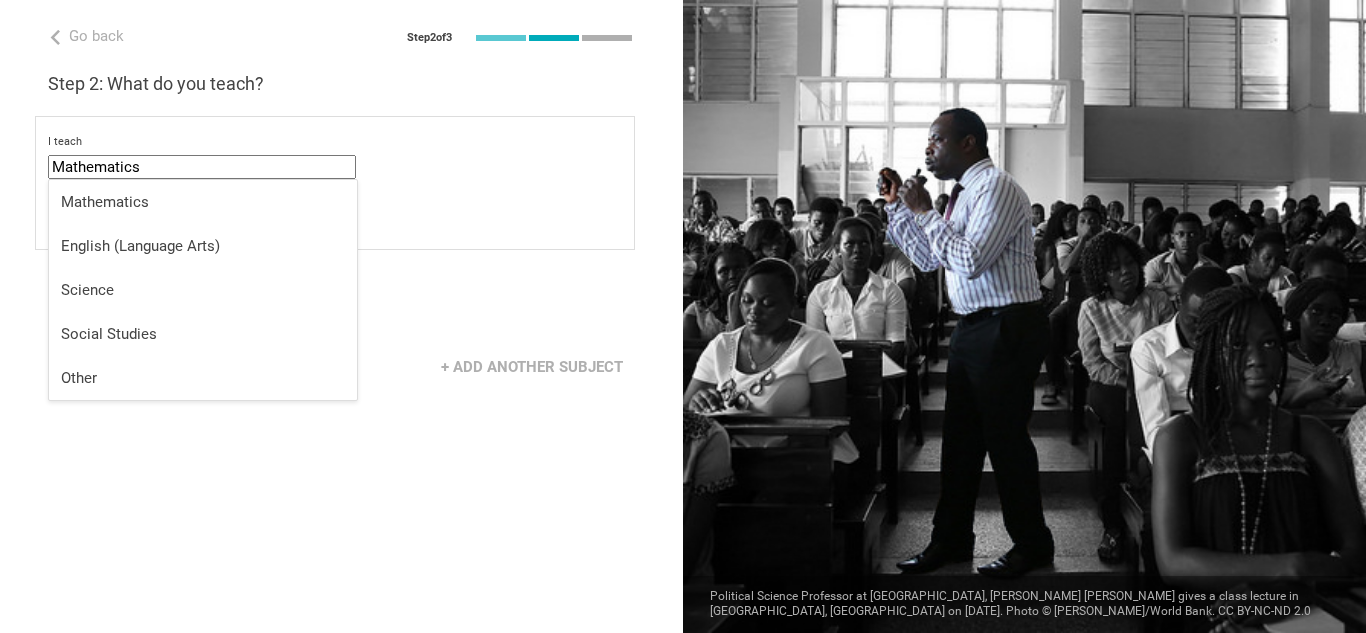 click on "Mathematics" at bounding box center (202, 167) 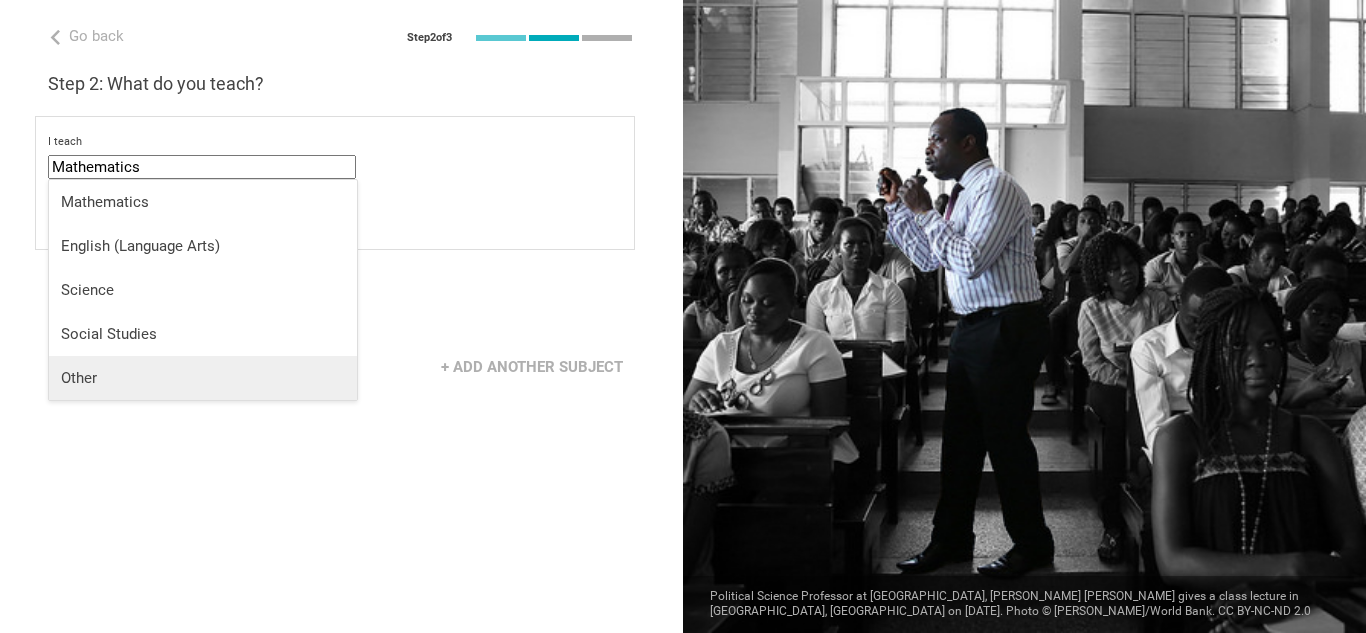 click on "Other" at bounding box center [203, 378] 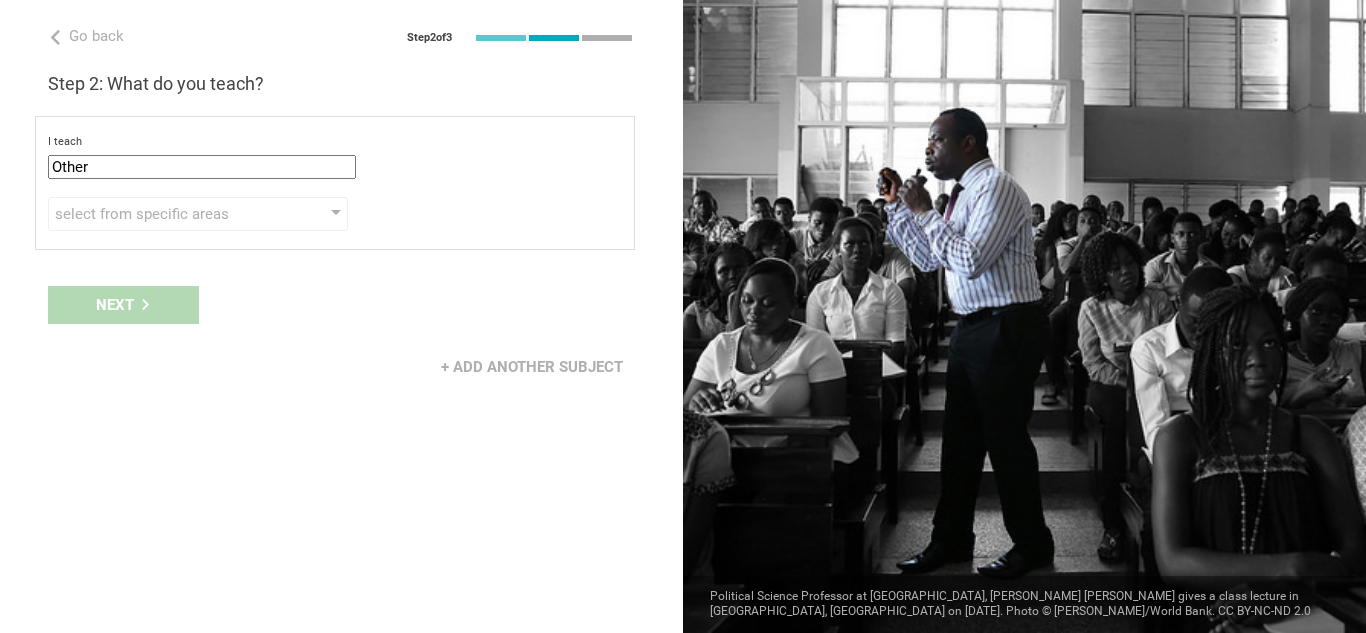click on "Next" at bounding box center (341, 305) 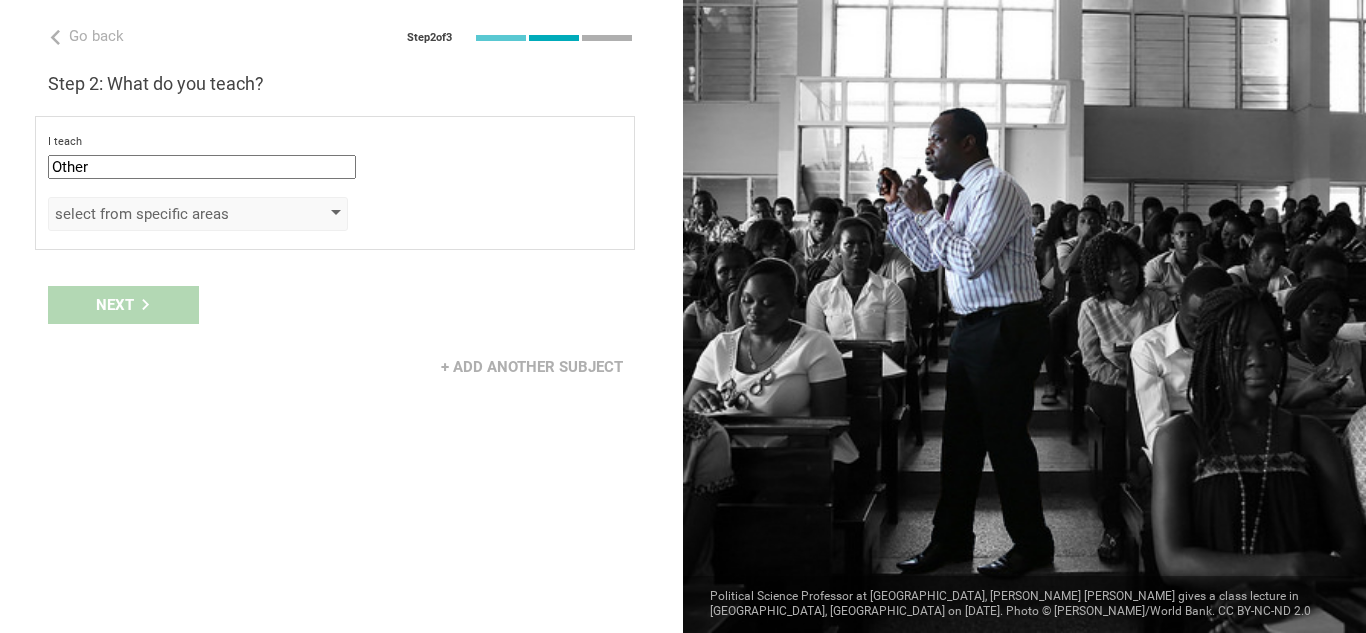 click on "I teach Other Mathematics English (Language Arts) Science Social Studies Other select from specific areas Humanities & Arts Languages Sciences Physical Education Technology Life & career skills Other technical skills to the students of Grade Grade Class Year Level Standard select from grades 1 2 3 4 5 6 7 8 9 10 11 12 13 When describing my students, I would say that select from all phrases that apply there are students of various level of skill there are a few that perform well, but the rest are low-achievers there are a few that perform poorly, but the rest do well they are mostly low-achievers they are mostly high-achievers" at bounding box center (335, 183) 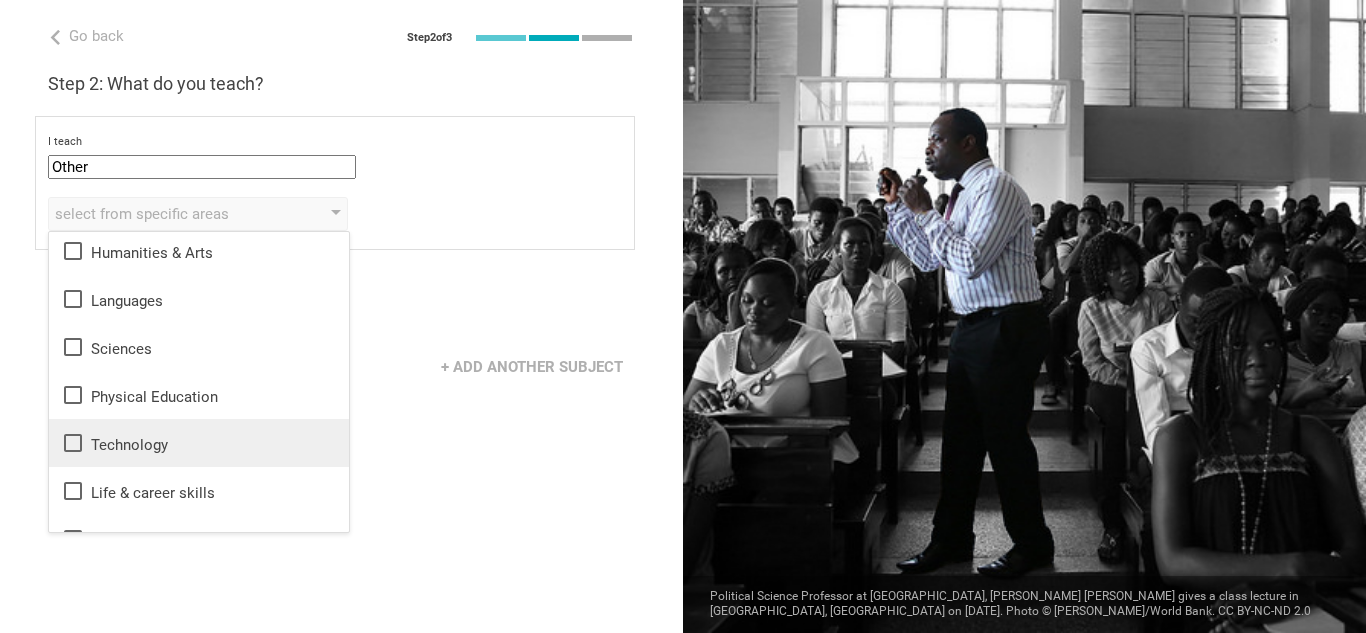 scroll, scrollTop: 0, scrollLeft: 0, axis: both 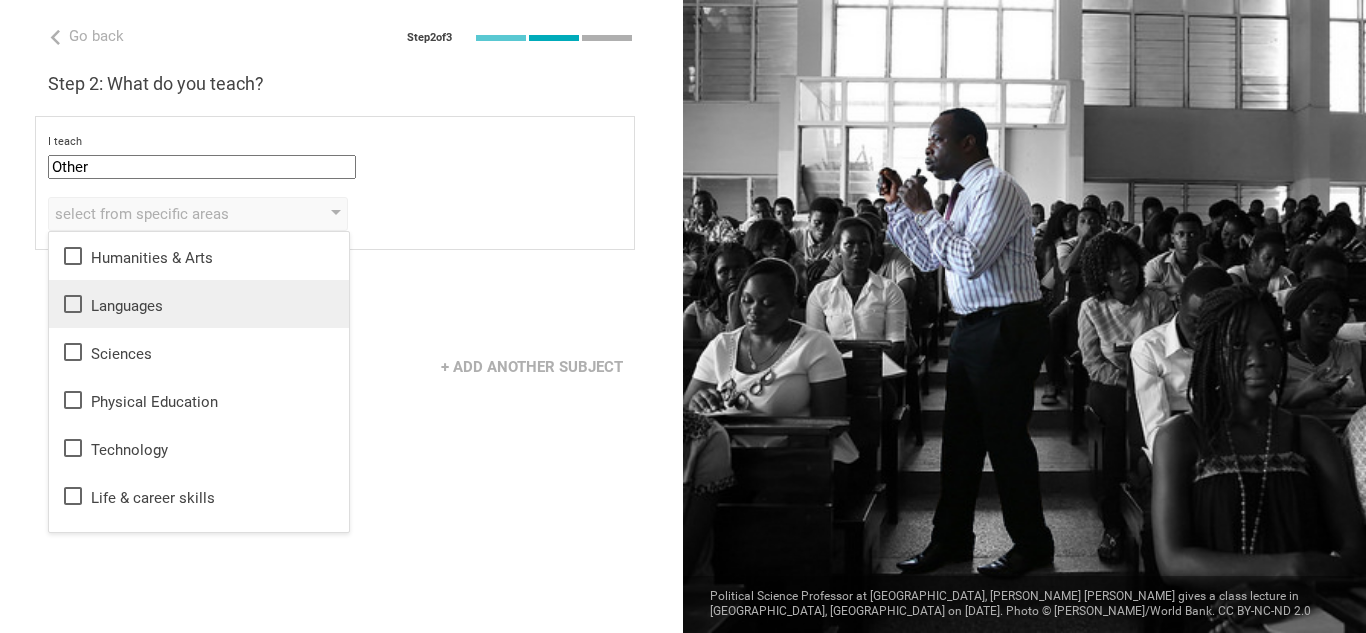 click on "Languages" at bounding box center [199, 304] 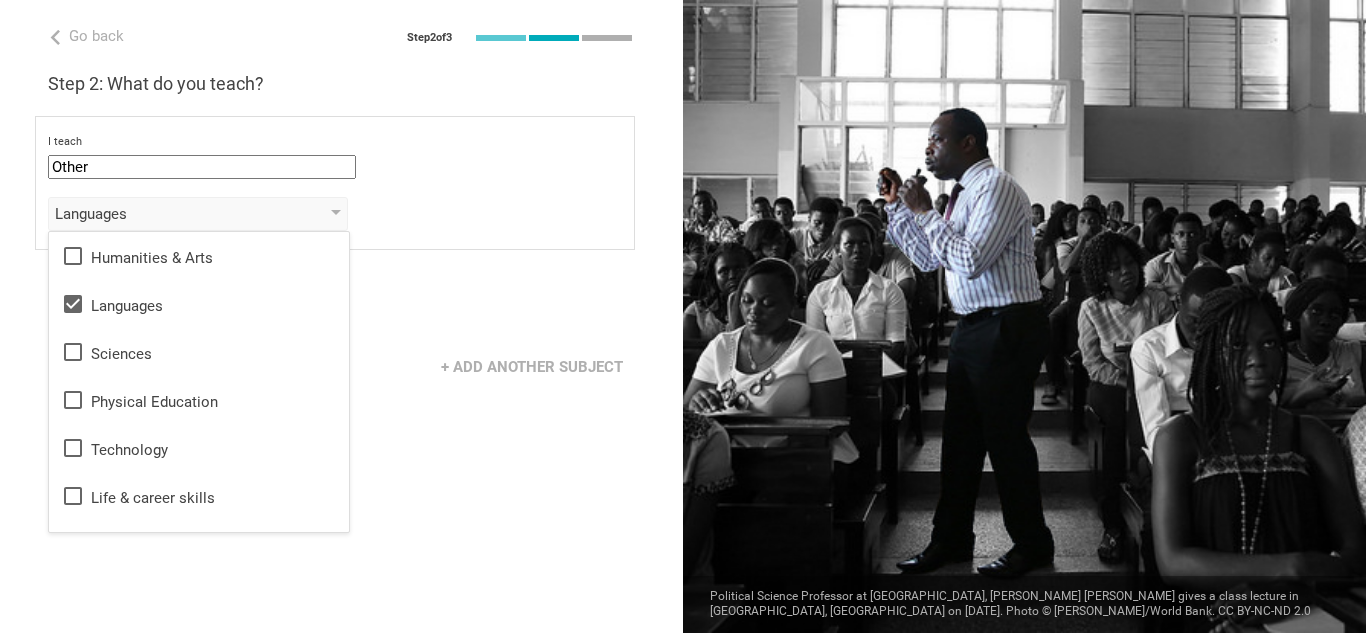 click on "Go back Step  2  of  3 Welcome, Sabado! You are almost all set. Just answer a few simple questions to help us get to know you better and personalize your experience. Step 1: How would you describe yourself? I am a... Teacher Teacher Professor / Lecturer Instructional Coach Vice Principal or Principal Curriculum writer / Instructional designer School / district Administrator EdTech maker / enthusiast at the [GEOGRAPHIC_DATA] program institute company organization Olmca in [GEOGRAPHIC_DATA], [GEOGRAPHIC_DATA] Step 2: What do you teach? I teach Other Mathematics English (Language Arts) Science Social Studies Other Languages Humanities & Arts Languages Sciences Physical Education Technology Life & career skills Other technical skills to the students of Grade Grade Class Year Level Standard select from grades 1 2 3 4 5 6 7 8 9 10 11 12 13 When describing my students, I would say that select from all phrases that apply there are students of various level of skill they are mostly low-achievers private Next" at bounding box center [341, 316] 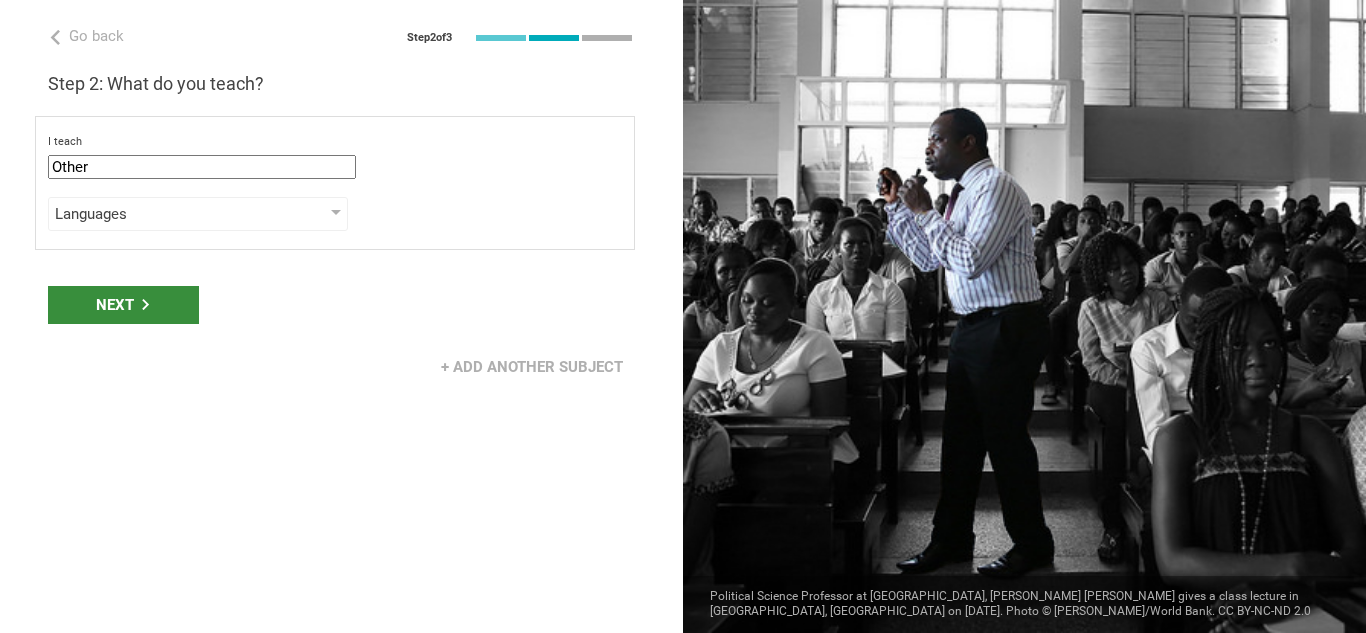 click on "Next" at bounding box center [123, 305] 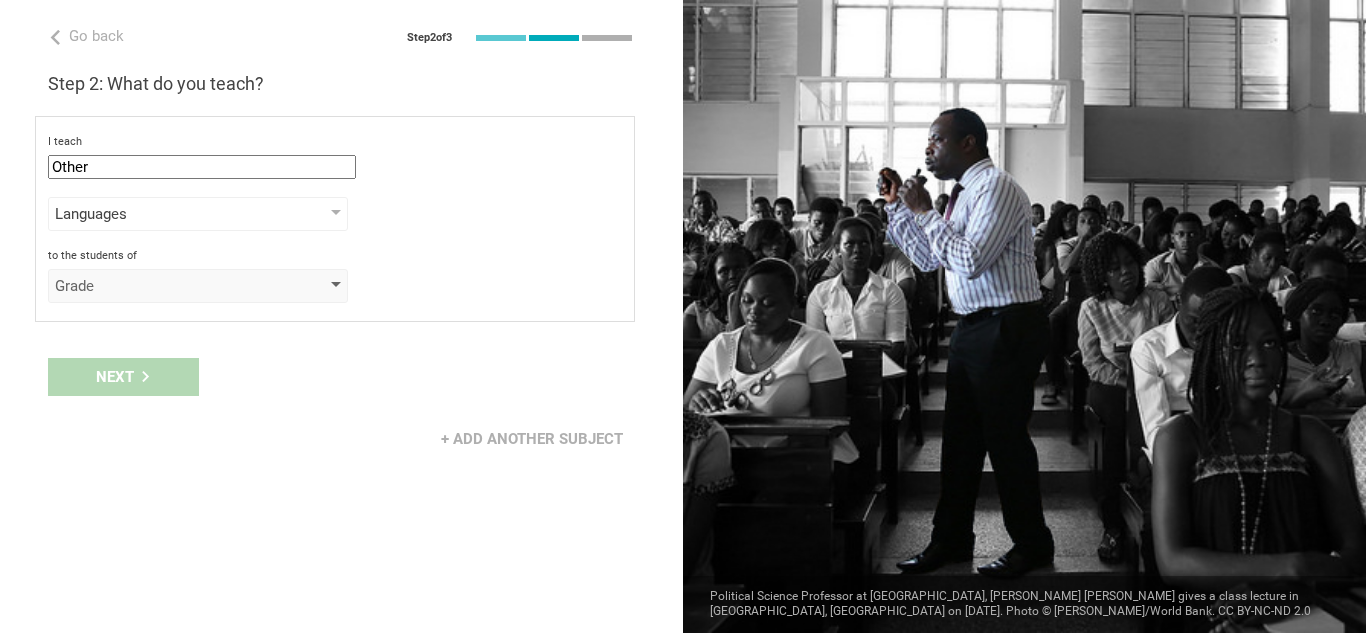 click on "Grade" at bounding box center [169, 286] 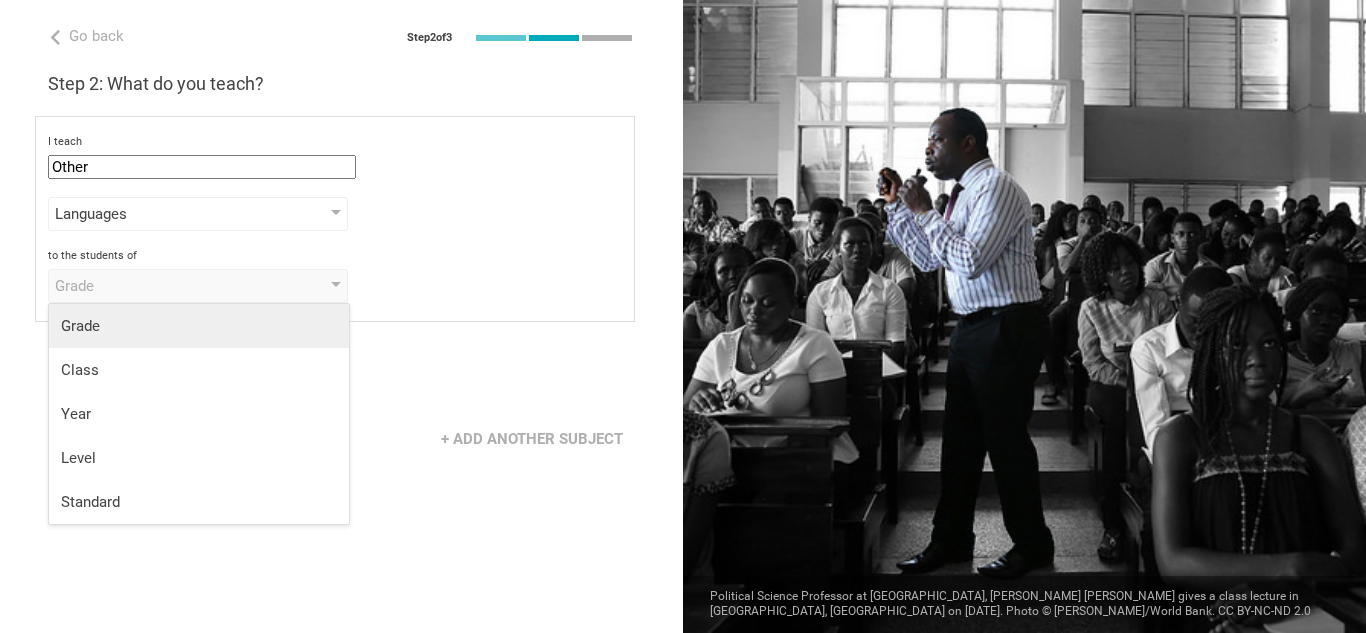 click on "Grade" at bounding box center [199, 326] 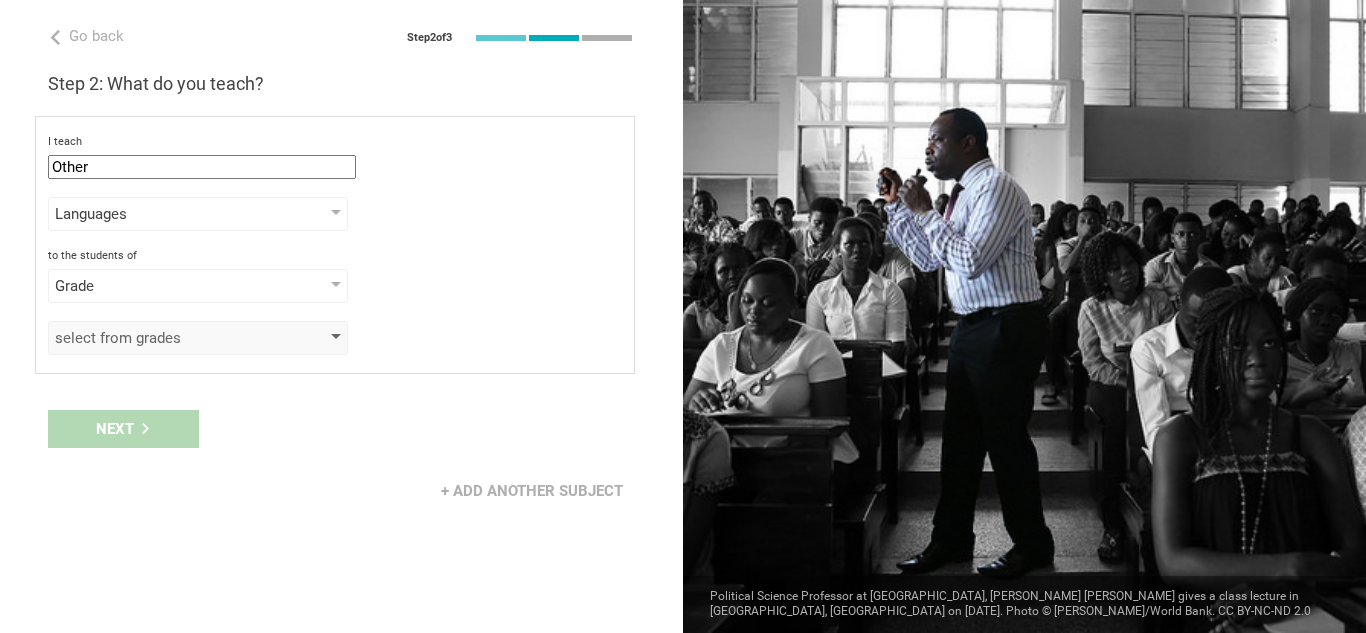 click on "select from grades" at bounding box center [169, 338] 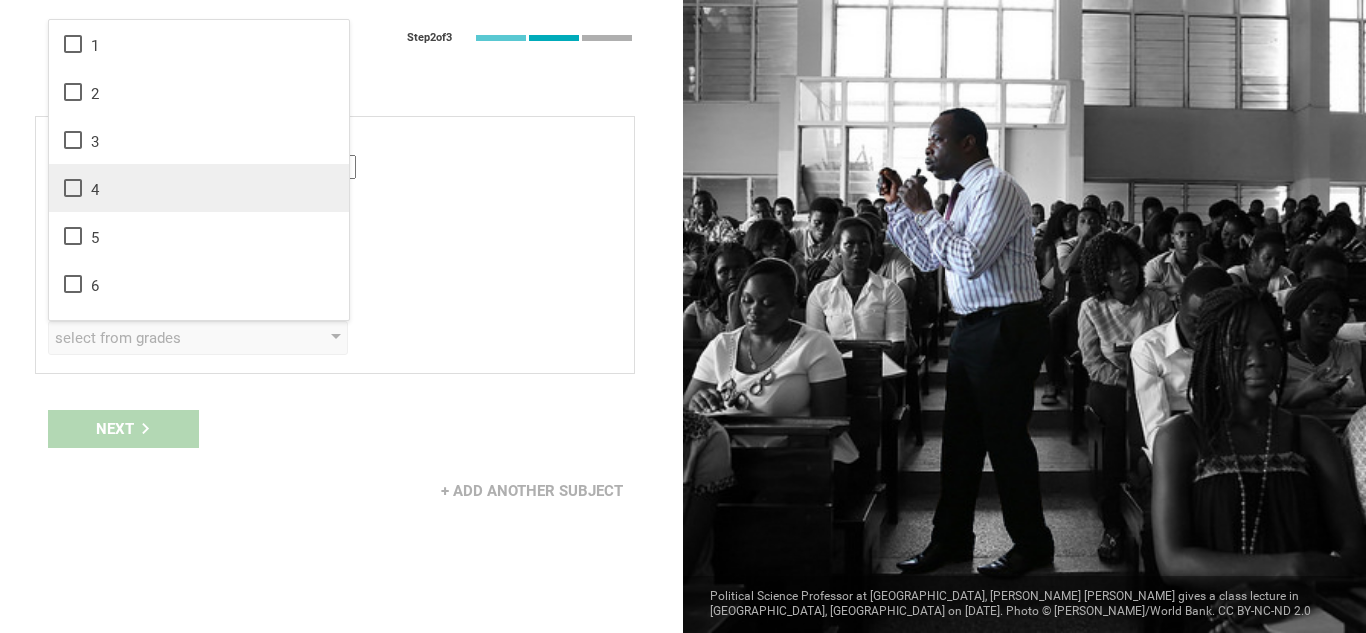 click on "4" at bounding box center [199, 188] 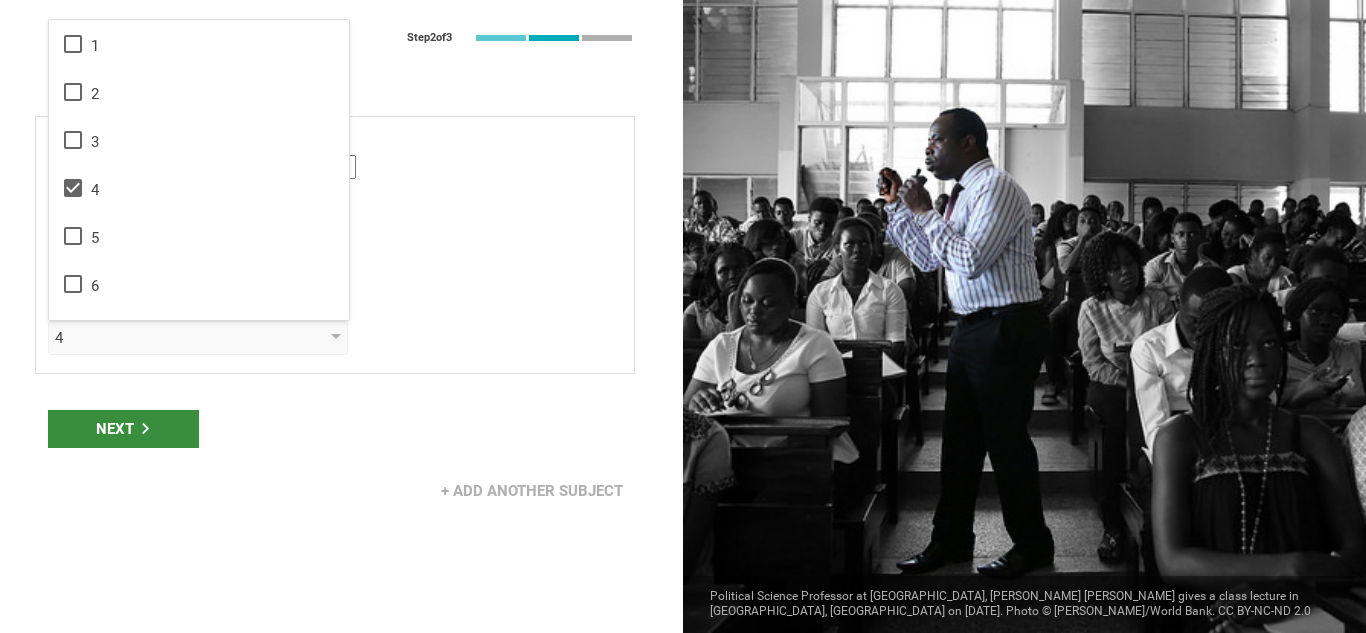 click on "Next" at bounding box center (123, 429) 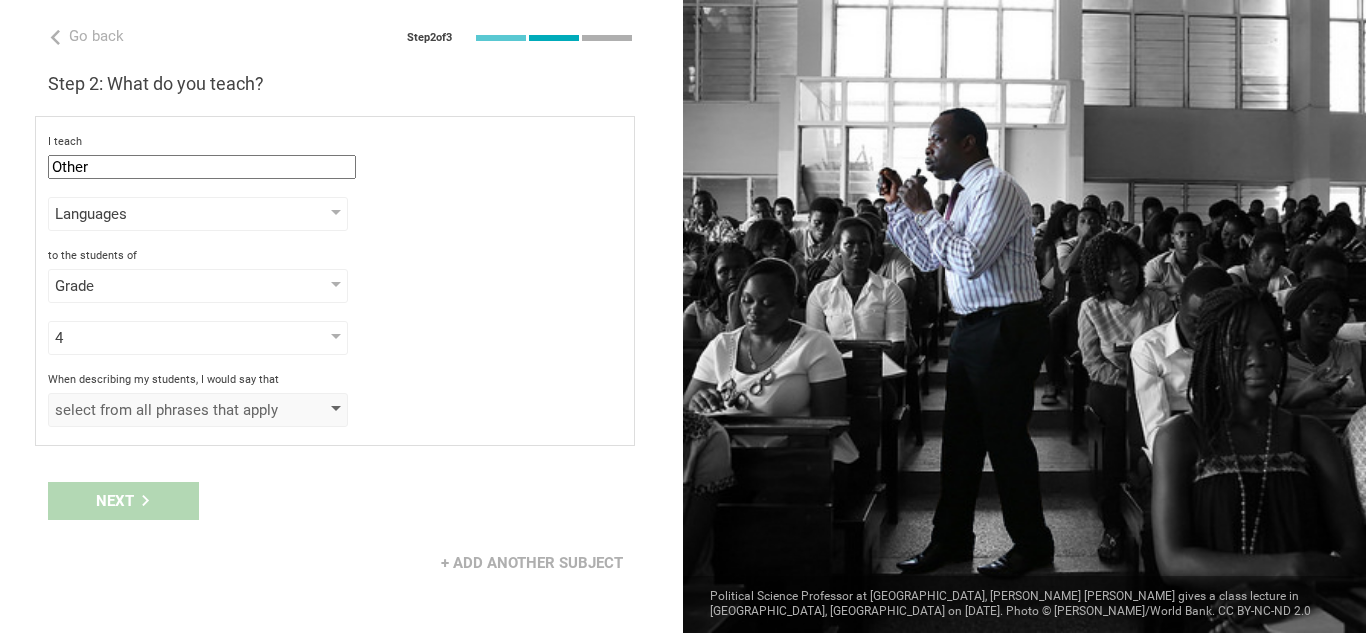 click on "select from all phrases that apply" at bounding box center (198, 410) 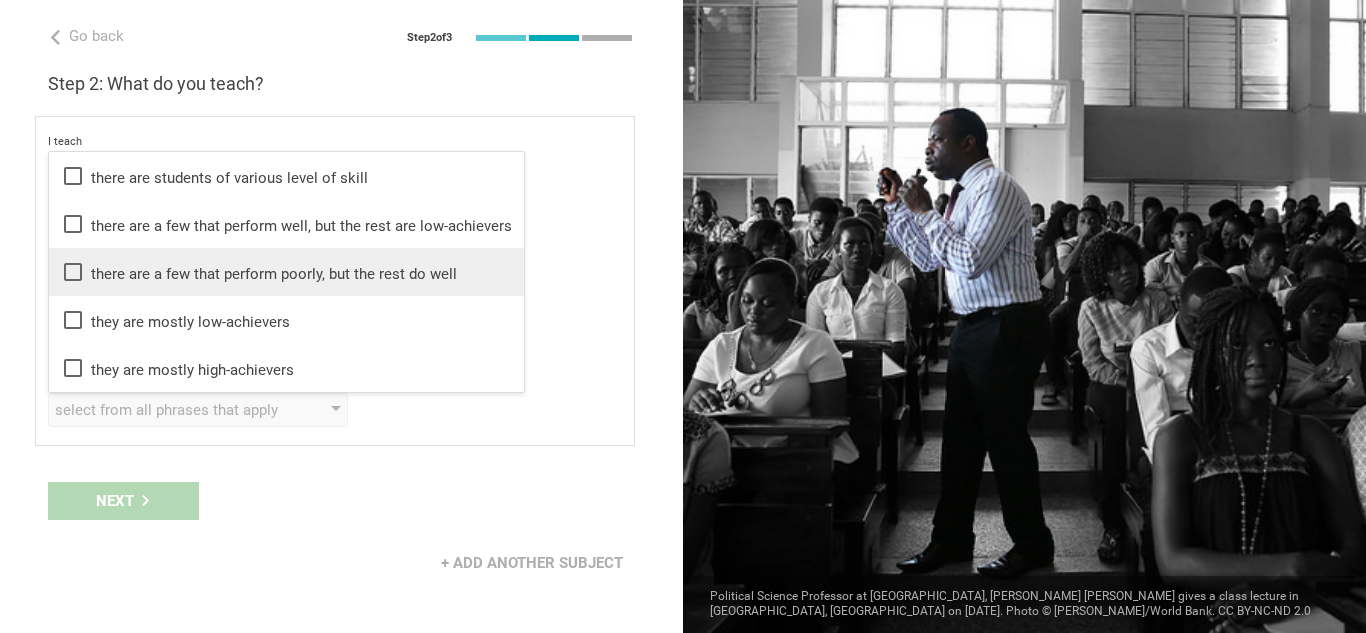 click on "there are a few that perform poorly, but the rest do well" at bounding box center [286, 272] 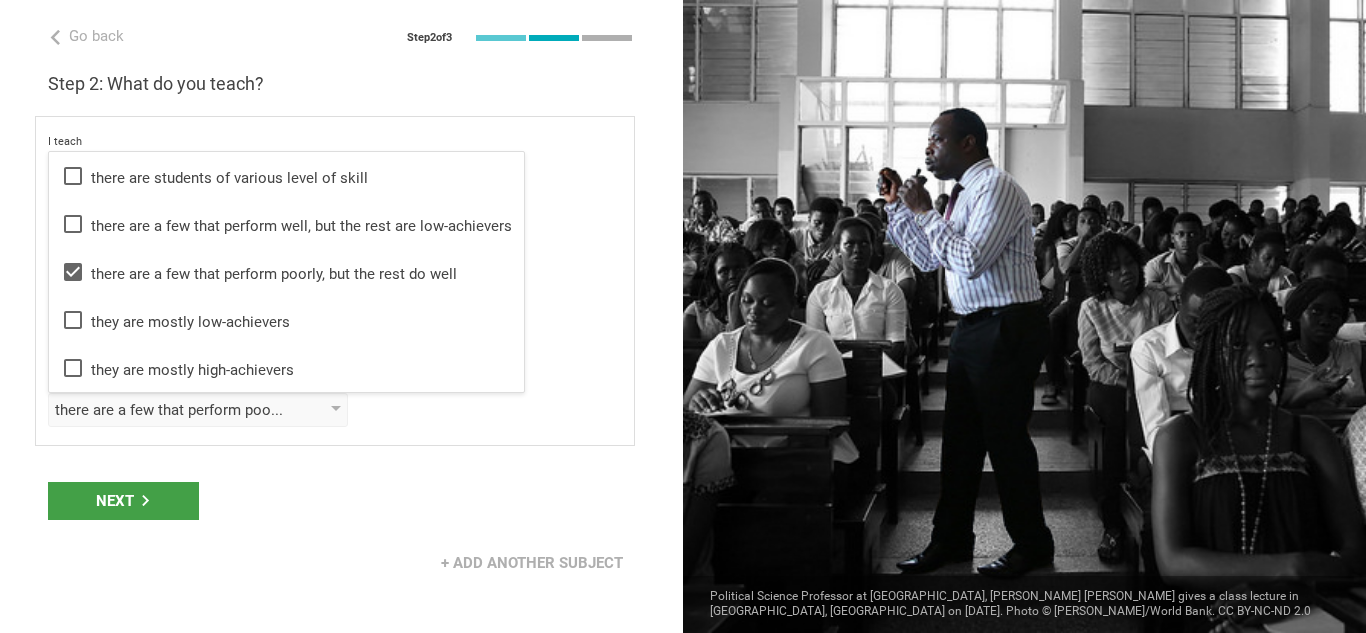 click on "Next" at bounding box center [341, 501] 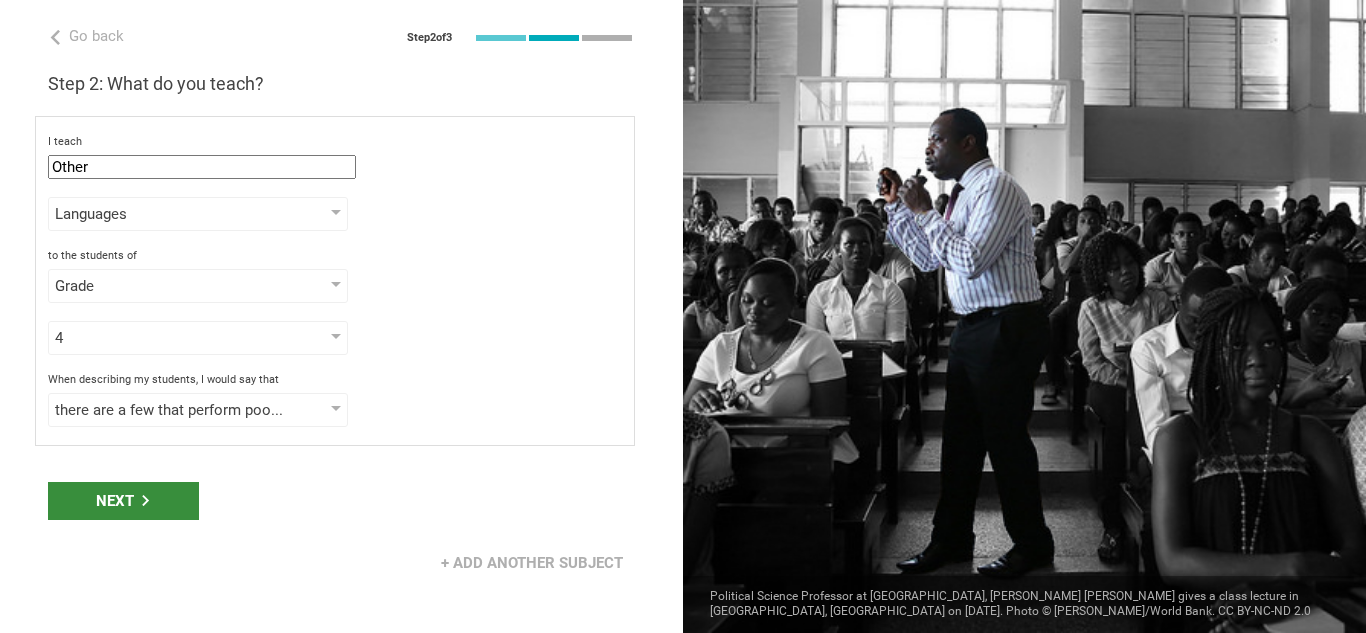 click on "Next" at bounding box center (123, 501) 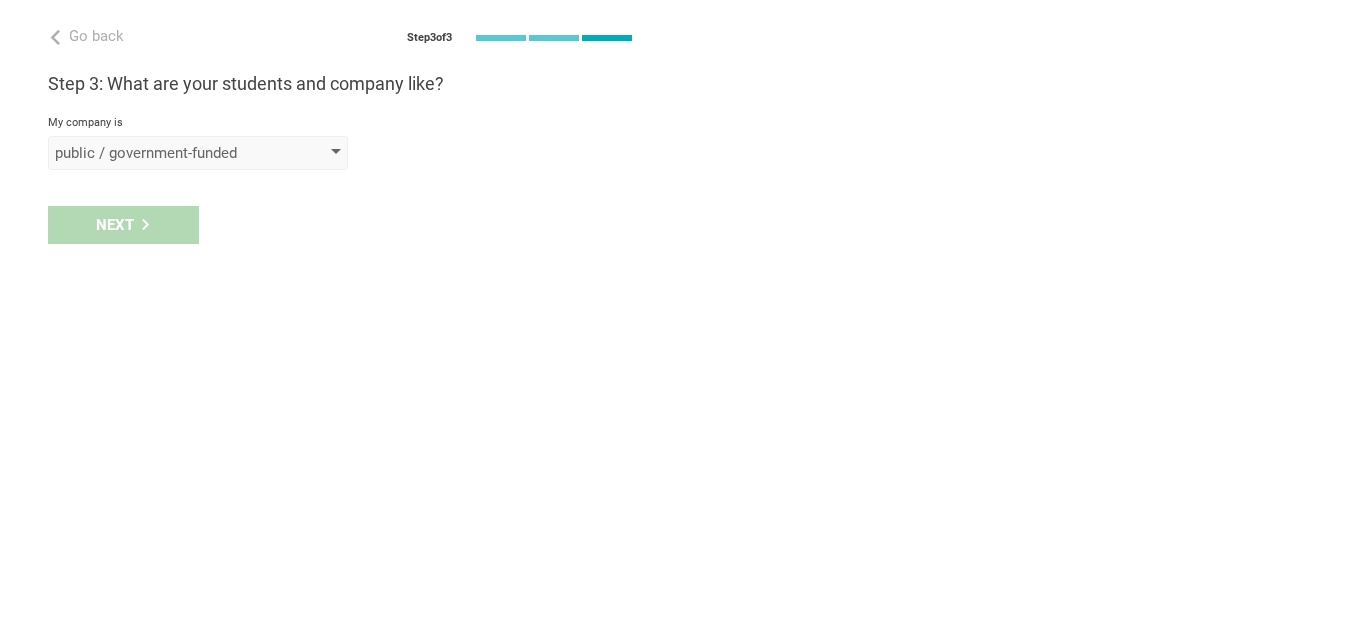 click on "public / government-funded" at bounding box center [169, 153] 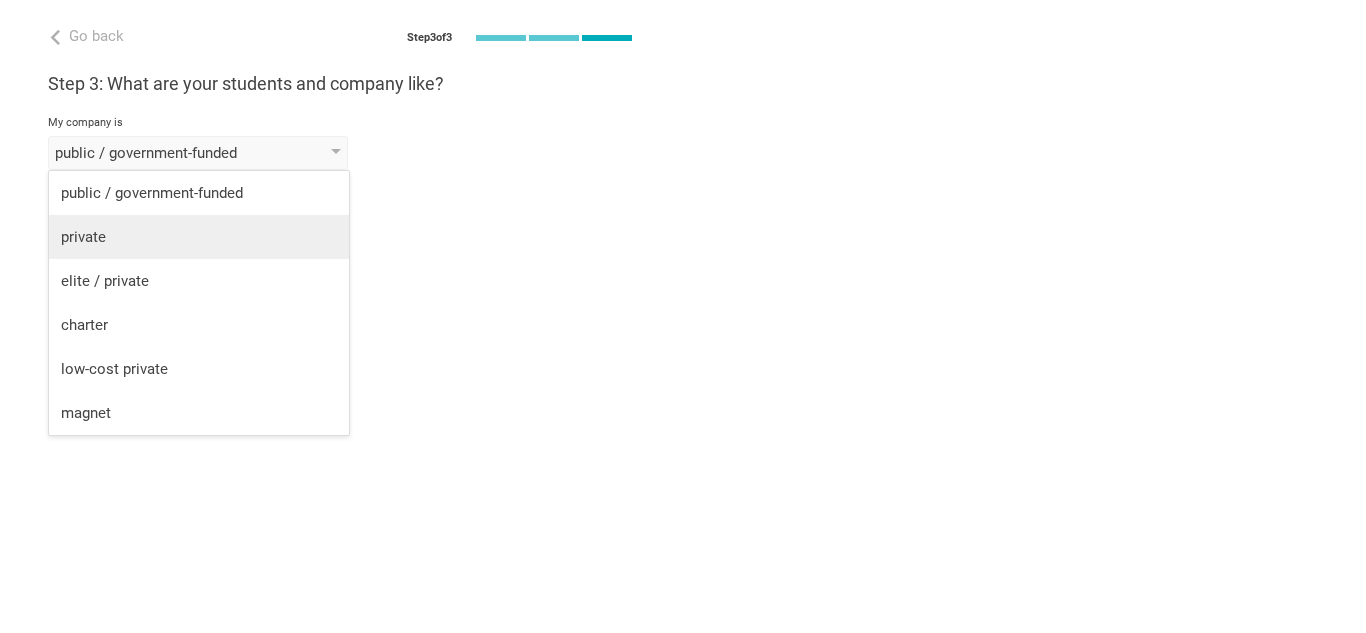 click on "private" at bounding box center [199, 237] 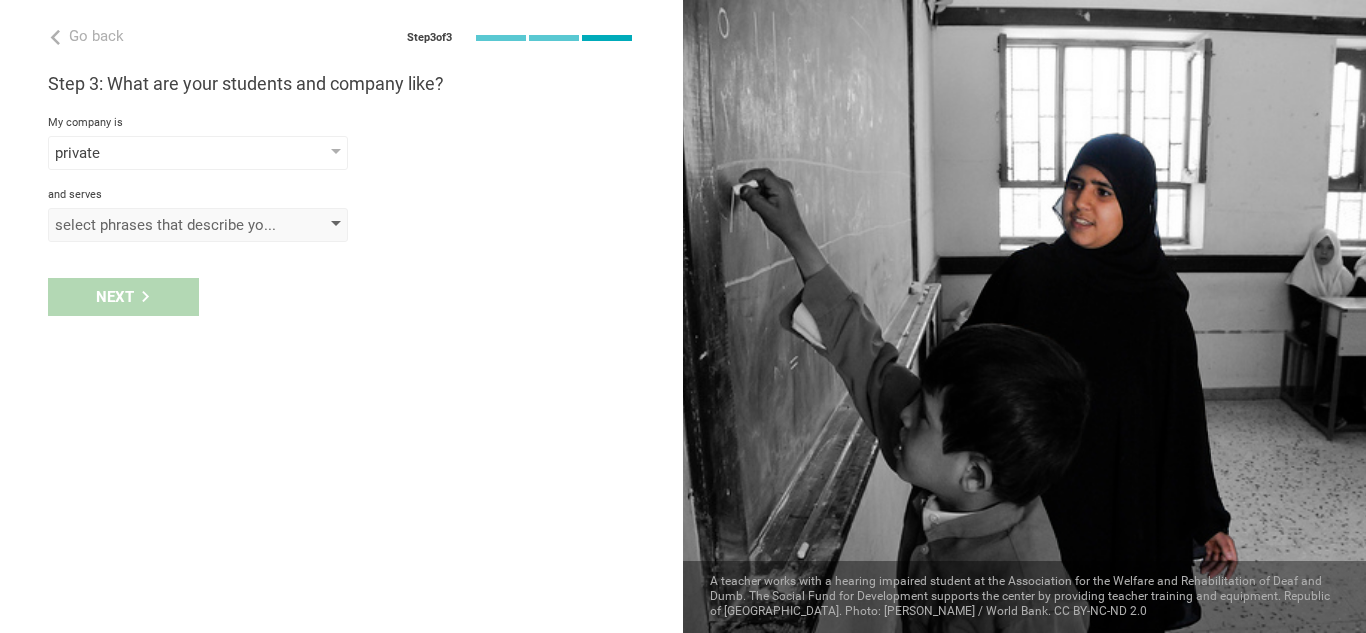 click on "select phrases that describe your student population" at bounding box center [169, 225] 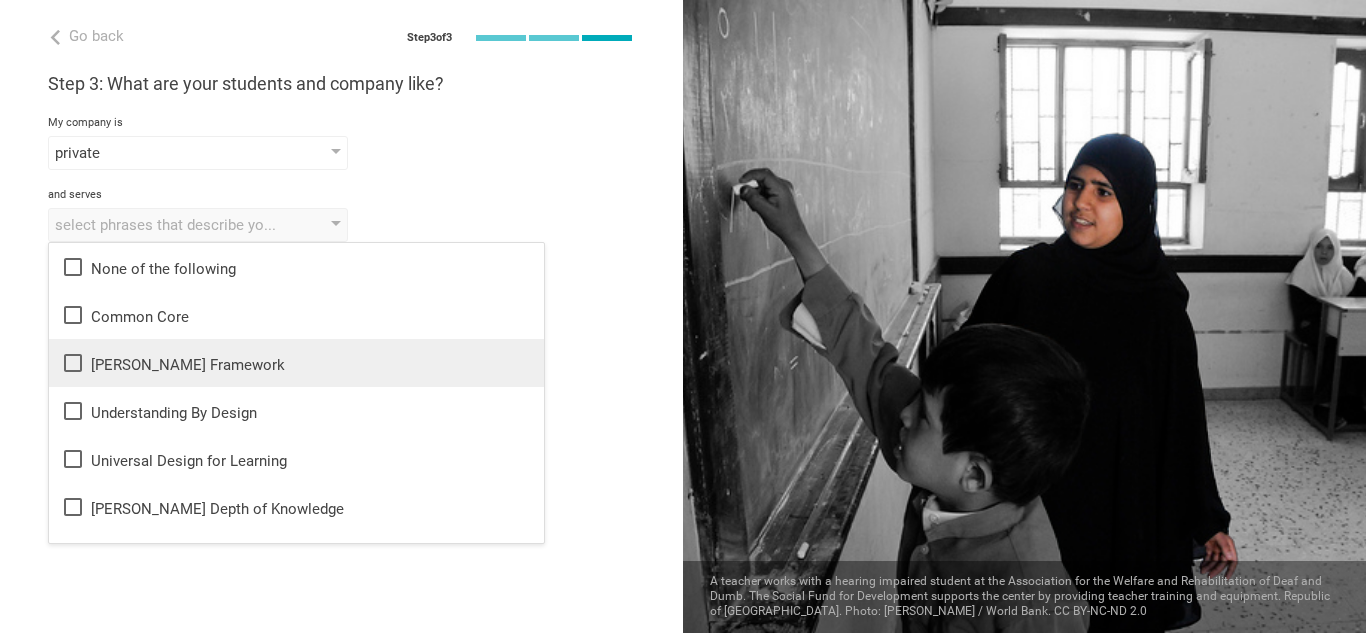 click on "[PERSON_NAME] Framework" at bounding box center (296, 363) 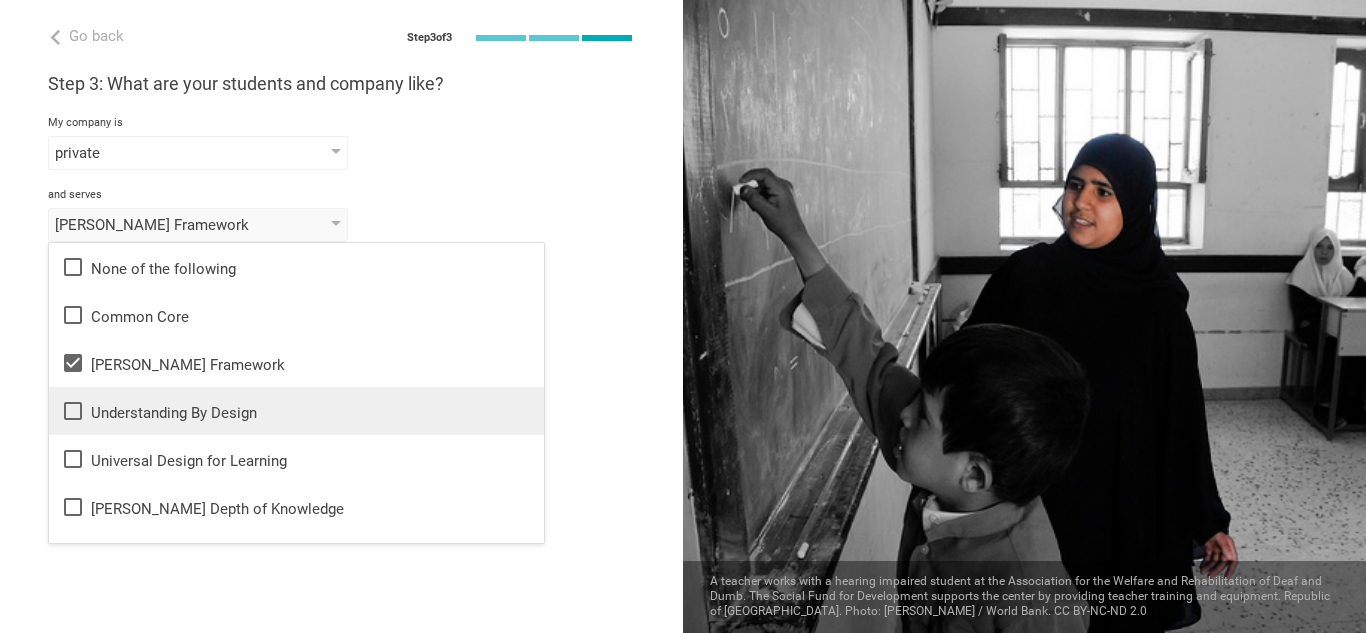 click on "Understanding By Design" at bounding box center [296, 411] 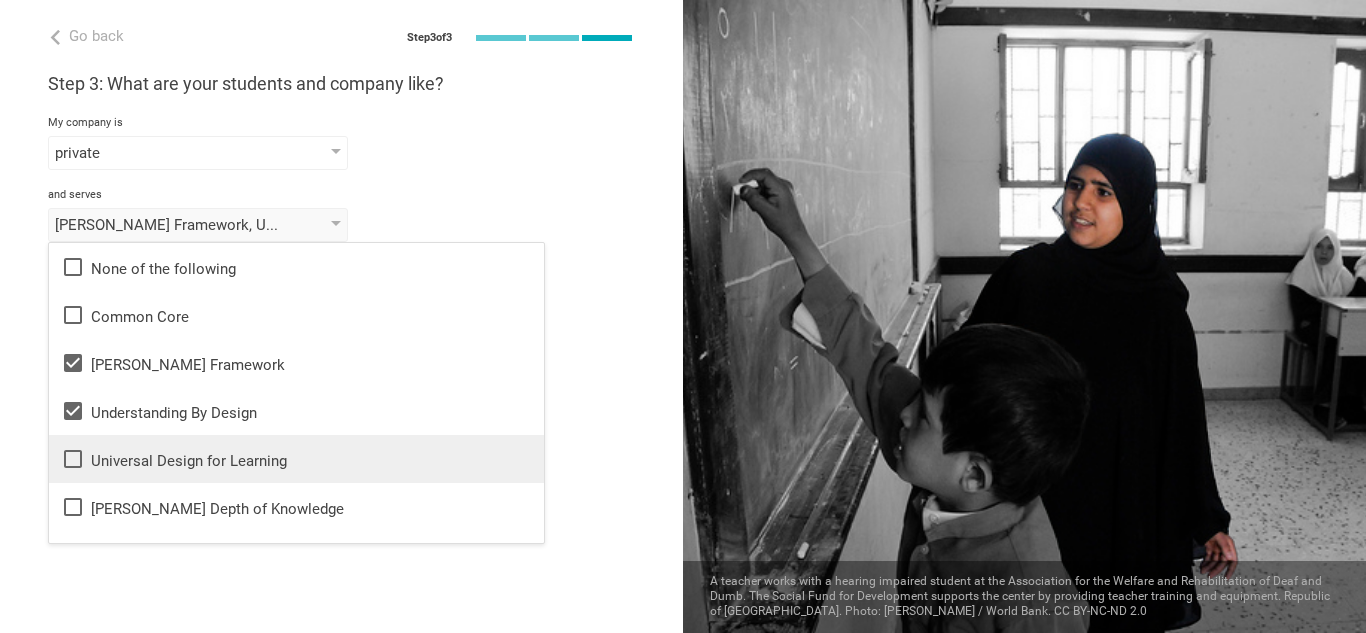 click on "Universal Design for Learning" at bounding box center [296, 459] 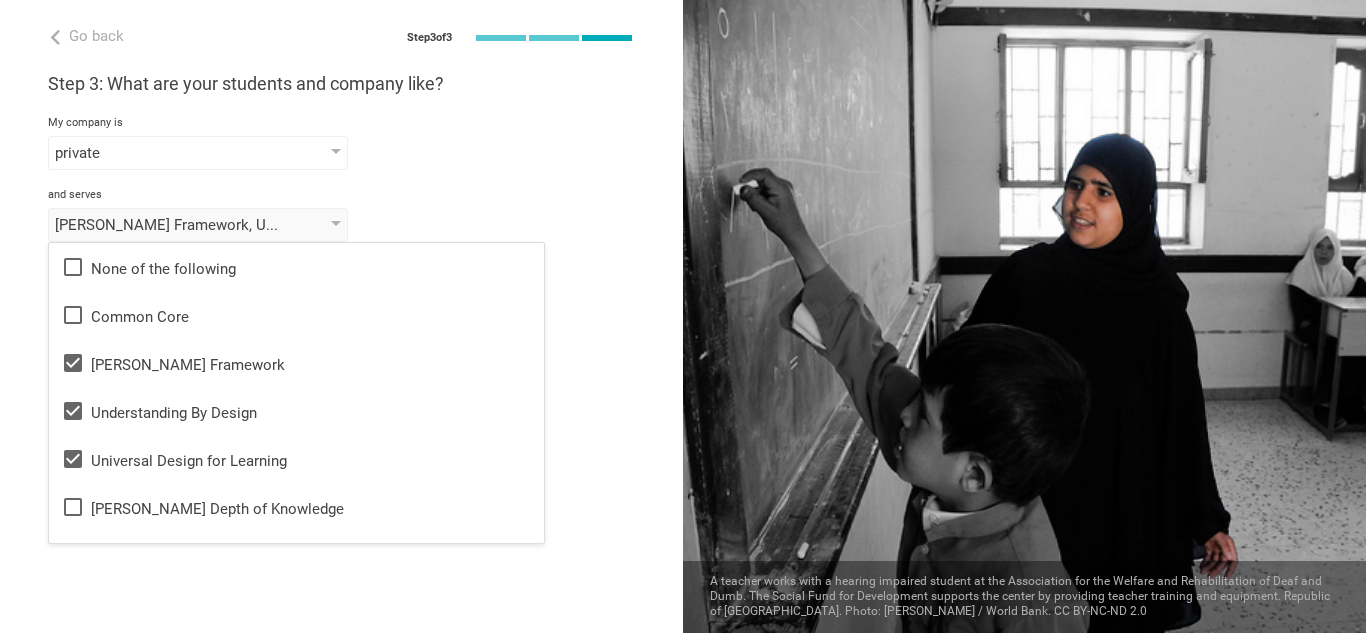 click on "Go back Step  3  of  3 Welcome, Sabado! You are almost all set. Just answer a few simple questions to help us get to know you better and personalize your experience. Step 1: How would you describe yourself? I am a... Teacher Teacher Professor / Lecturer Instructional Coach Vice Principal or Principal Curriculum writer / Instructional designer School / district Administrator EdTech maker / enthusiast at the [GEOGRAPHIC_DATA] program institute company organization Olmca in [GEOGRAPHIC_DATA], [GEOGRAPHIC_DATA] Step 2: What do you teach? I teach Other Mathematics English (Language Arts) Science Social Studies Other Languages Humanities & Arts Languages Sciences Physical Education Technology Life & career skills Other technical skills to the students of Grade Grade Class Year Level Standard 4 1 2 3 4 5 6 7 8 9 10 11 12 13 When describing my students, I would say that there are a few that perform poorly, but the rest do well there are students of various level of skill they are mostly low-achievers magnet" at bounding box center [341, 316] 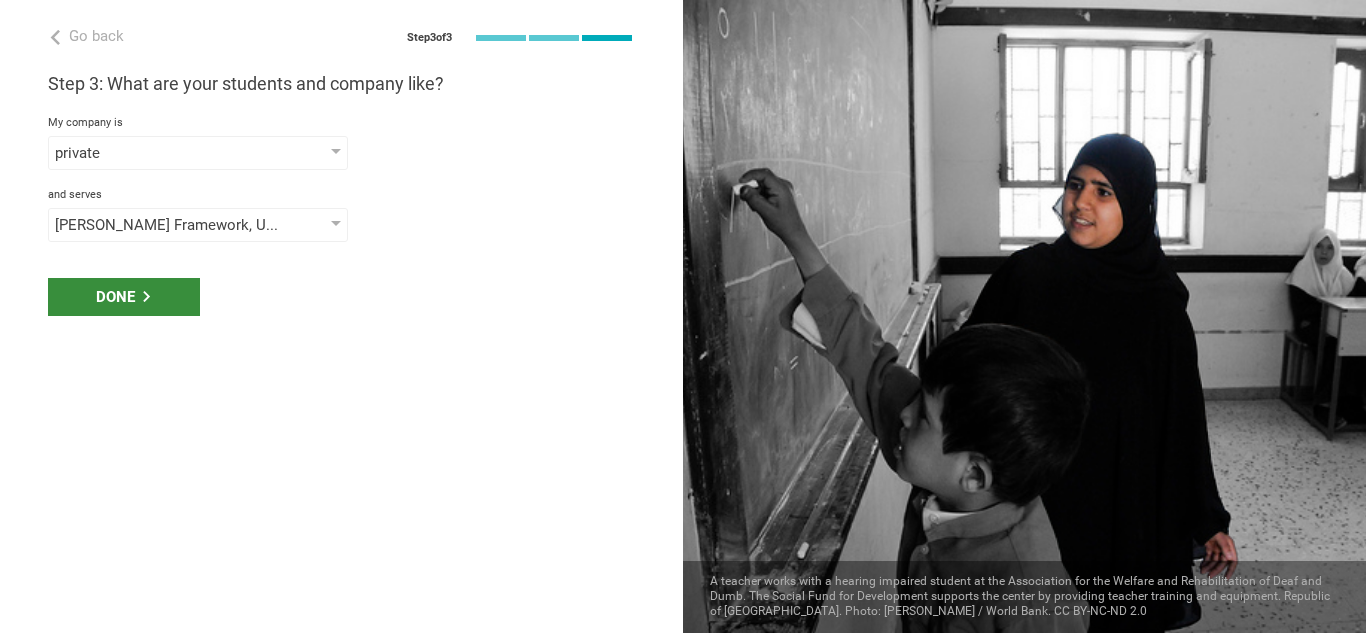 click on "Done" at bounding box center [124, 297] 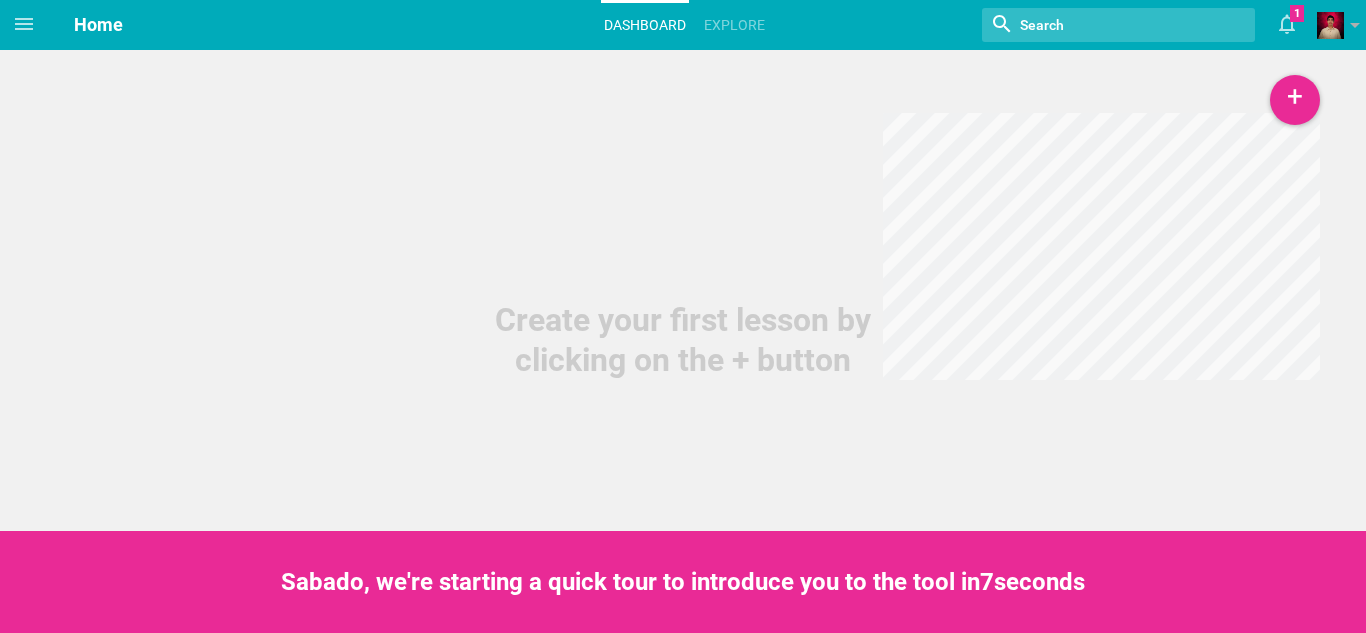 scroll, scrollTop: 0, scrollLeft: 0, axis: both 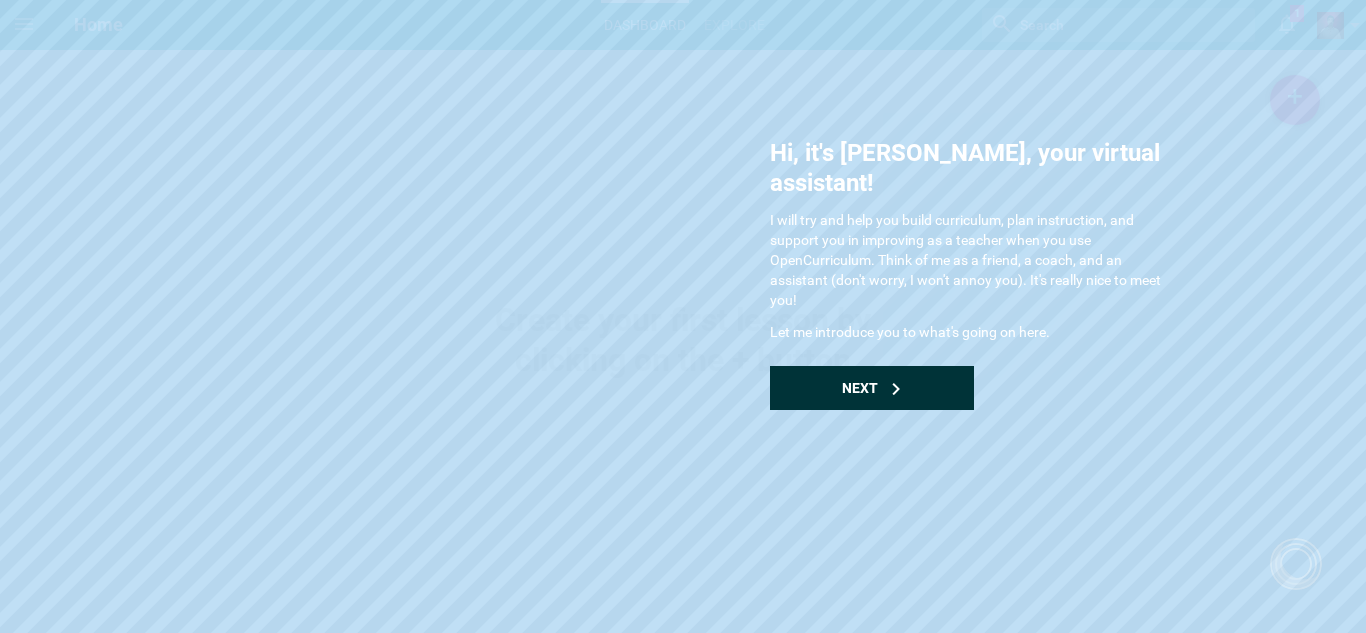 click on "Next" at bounding box center (872, 388) 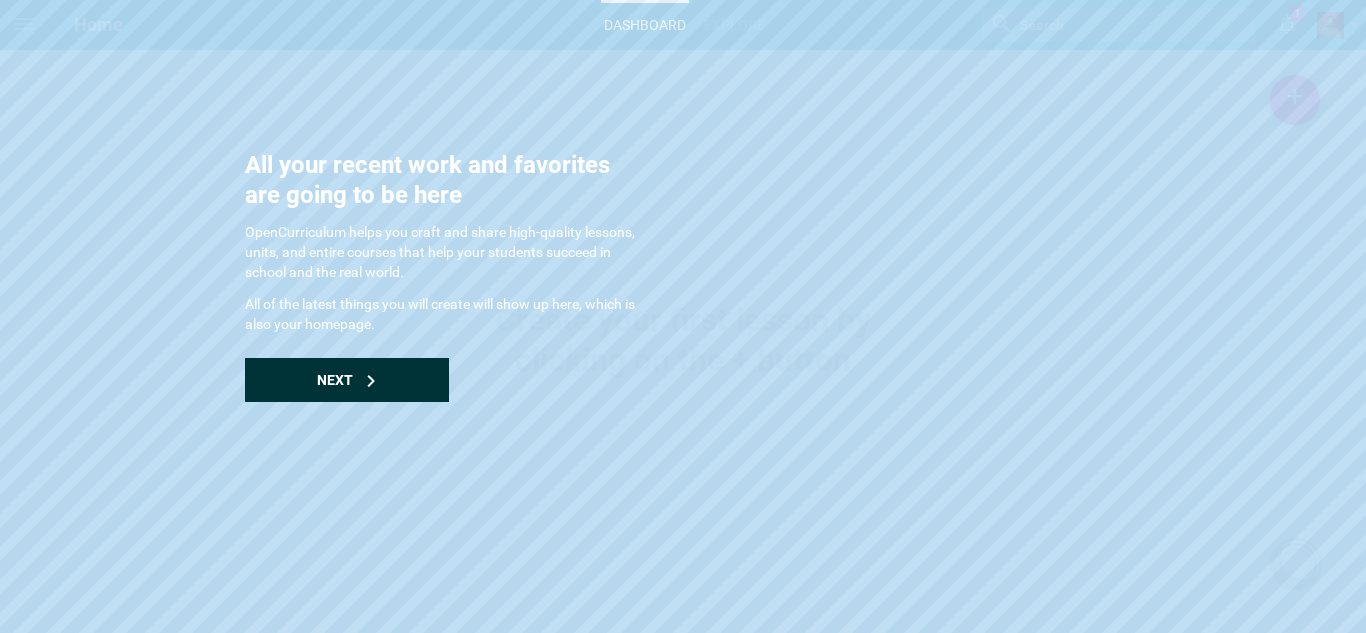click on "Next" at bounding box center [347, 380] 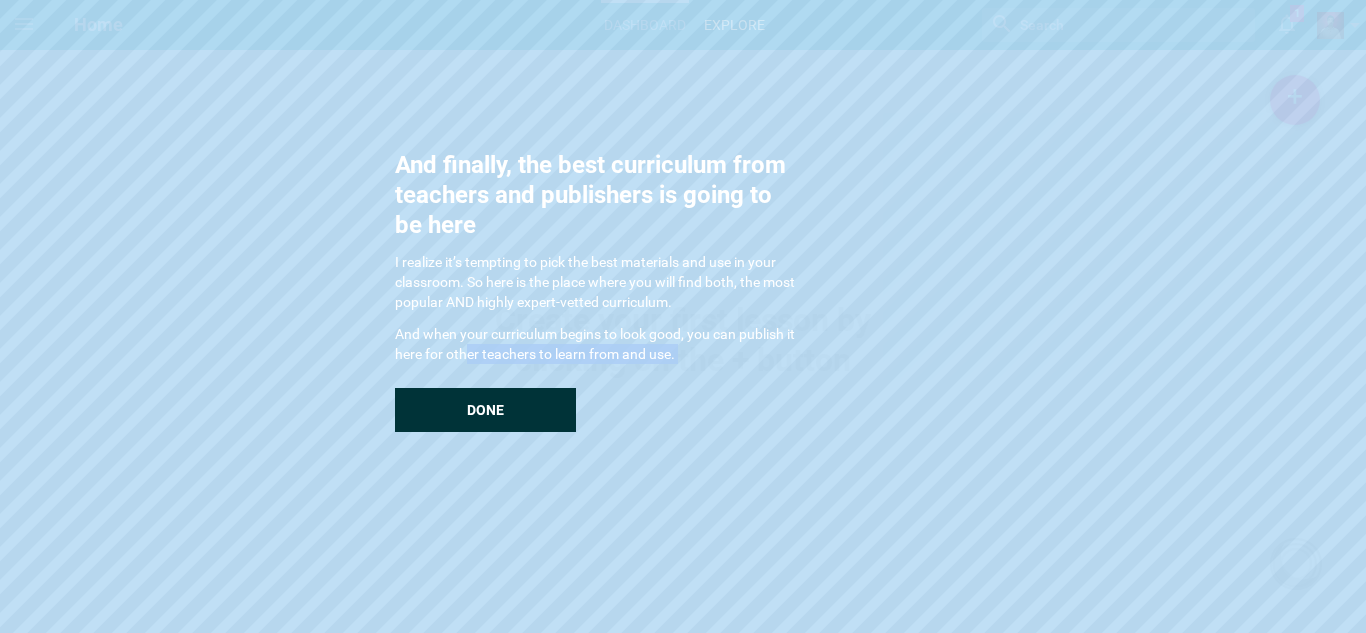 click on "And finally, the best curriculum from teachers and publishers is going to be here I realize it’s tempting to pick the best materials and use in your classroom. So here is the place where you will find both, the most popular AND highly expert-vetted curriculum.
And when your curriculum begins to look good, you can publish it here for other teachers to learn from and use. Done" at bounding box center (595, 291) 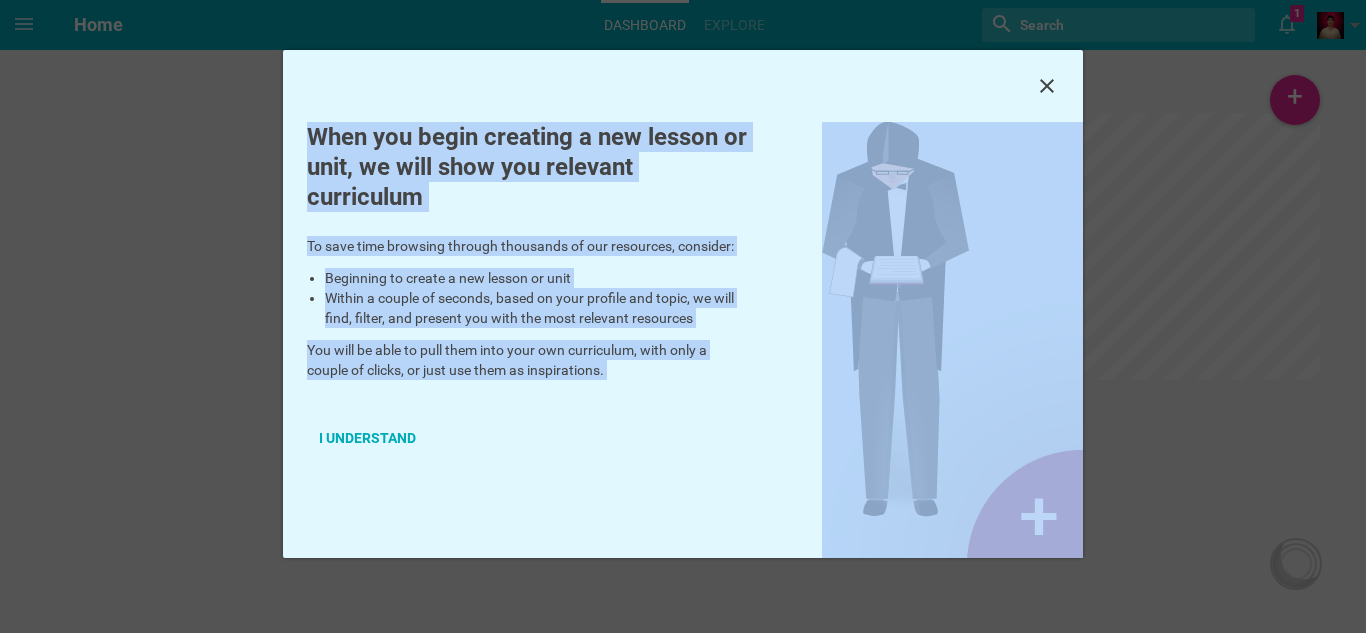 click on "When you begin creating a new lesson or unit, we will show you relevant curriculum To save time browsing through thousands of our resources, consider: Beginning to create a new lesson or unit Within a couple of seconds, based on your profile and topic, we will find, filter, and present you with the most relevant resources You will be able to pull them into your own curriculum, with only a couple of clicks, or just use them as inspirations. I understand" at bounding box center (683, 340) 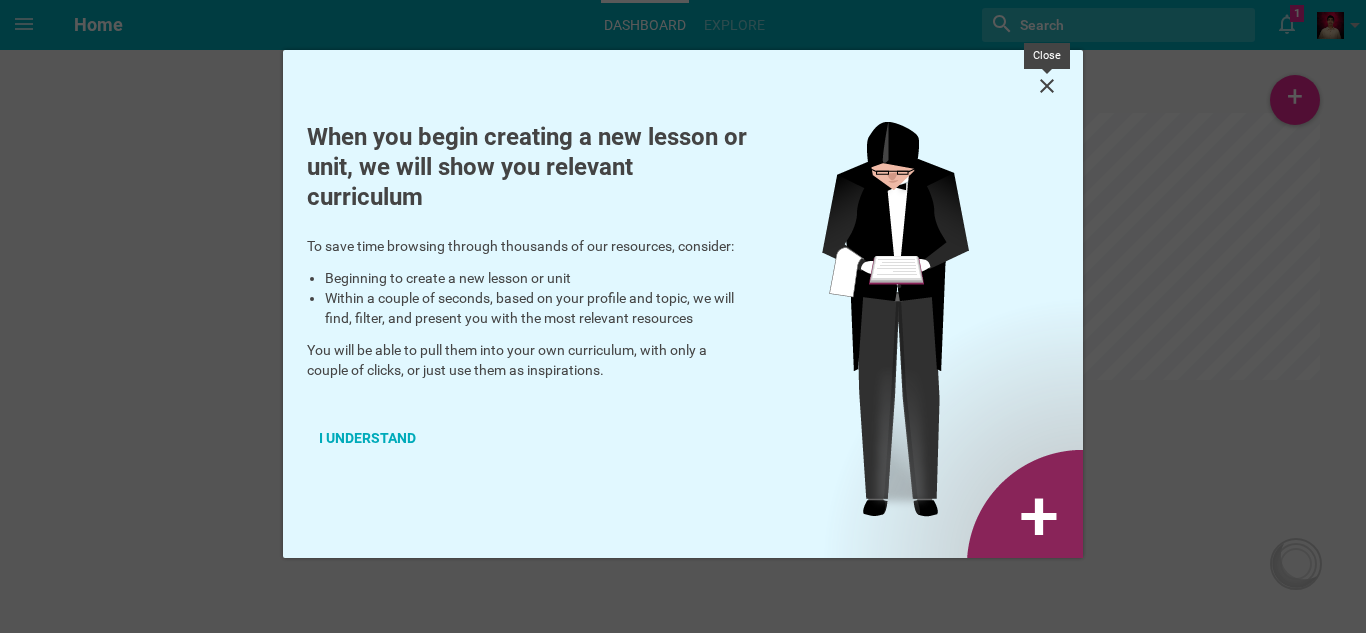 click 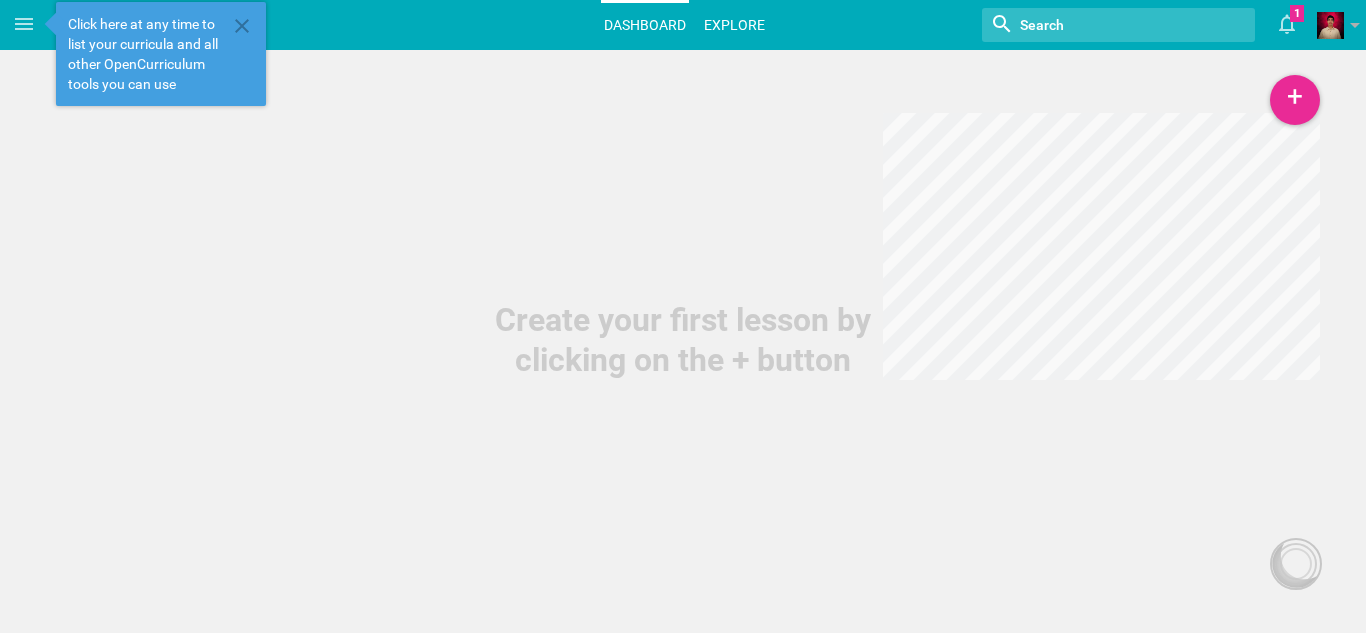 click on "Explore" at bounding box center [734, 25] 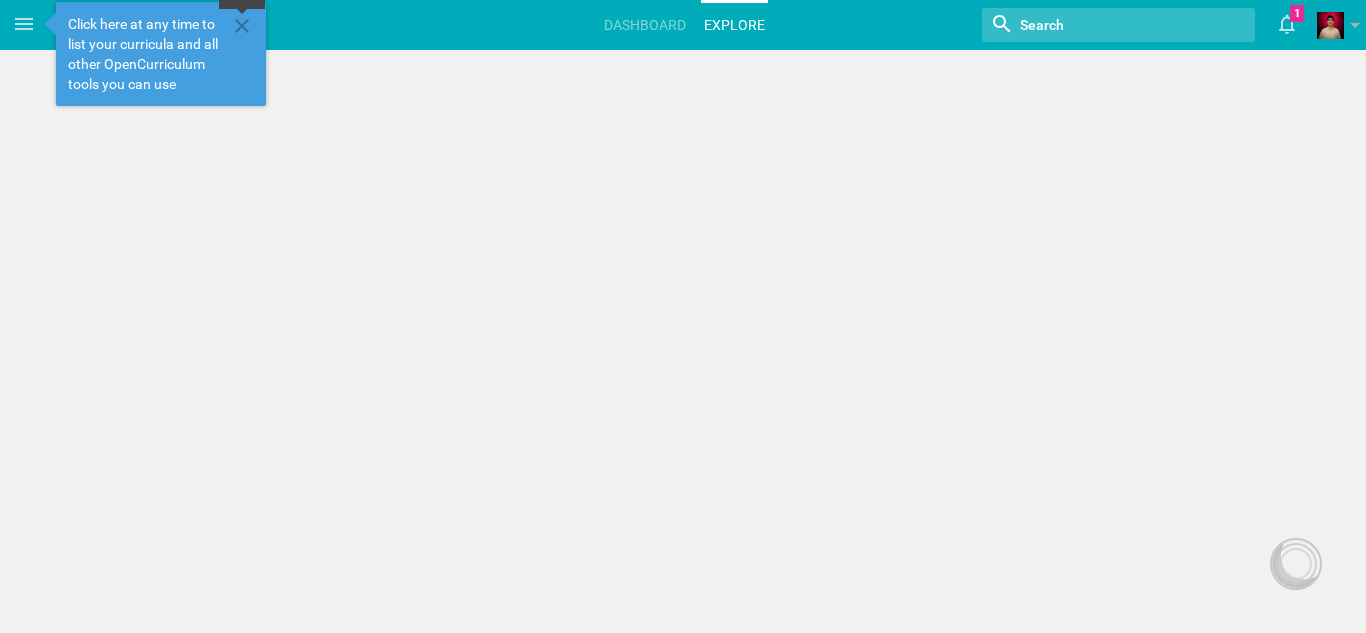 click 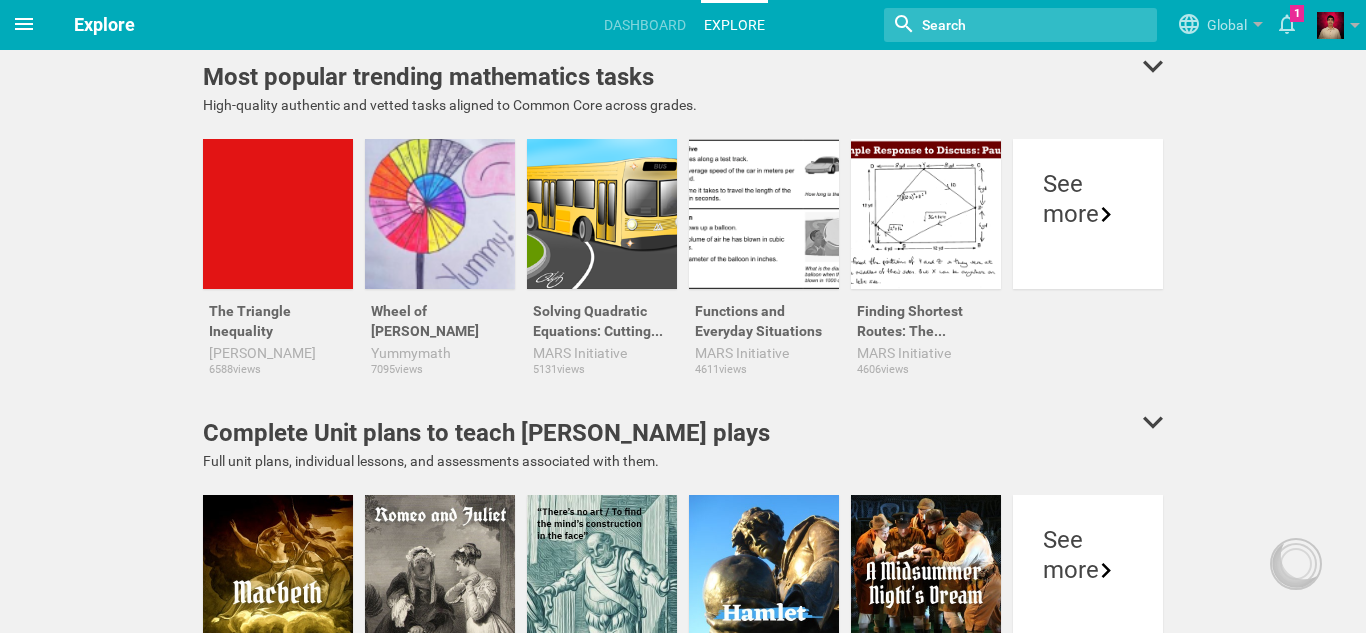 click 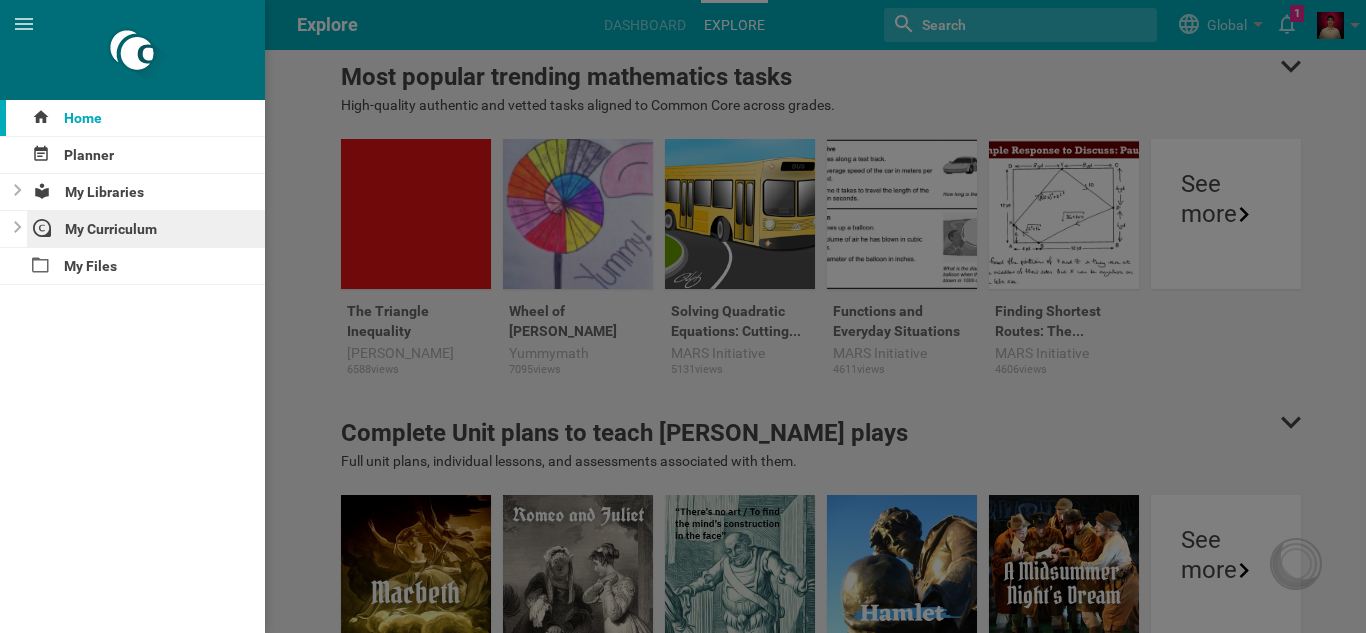 click on "My Curriculum" at bounding box center (146, 229) 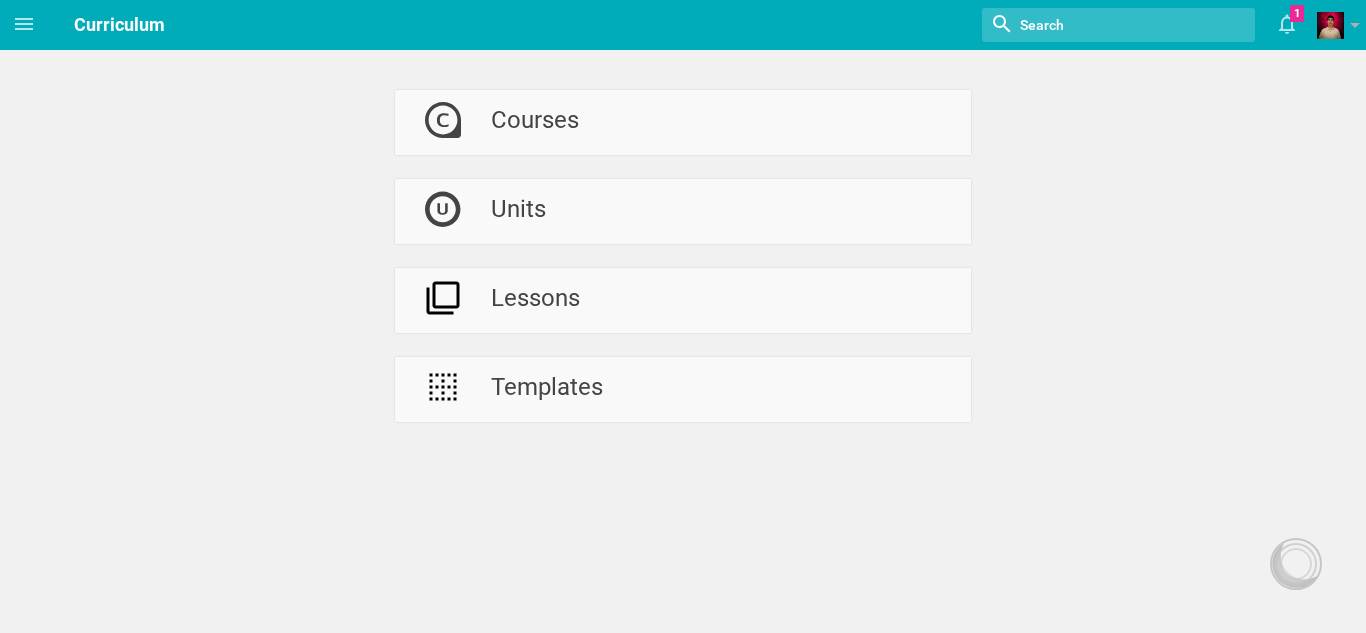 click at bounding box center [1099, 25] 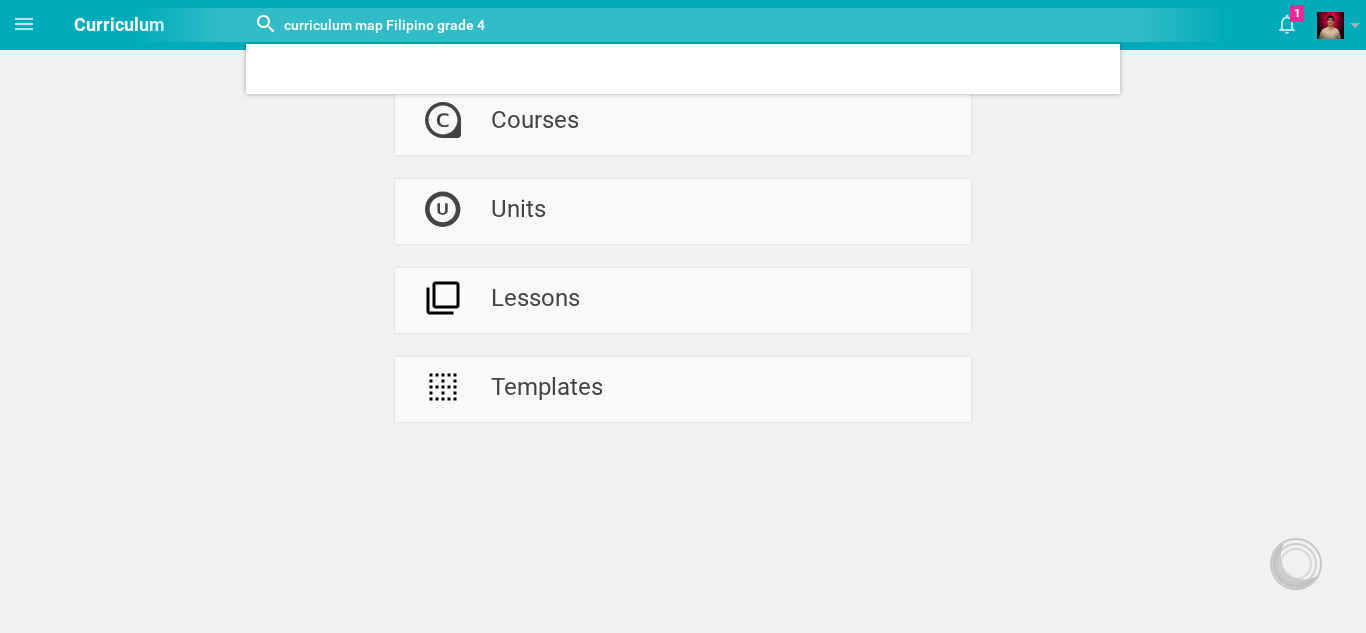 type on "curriculum map Filipino grade 4" 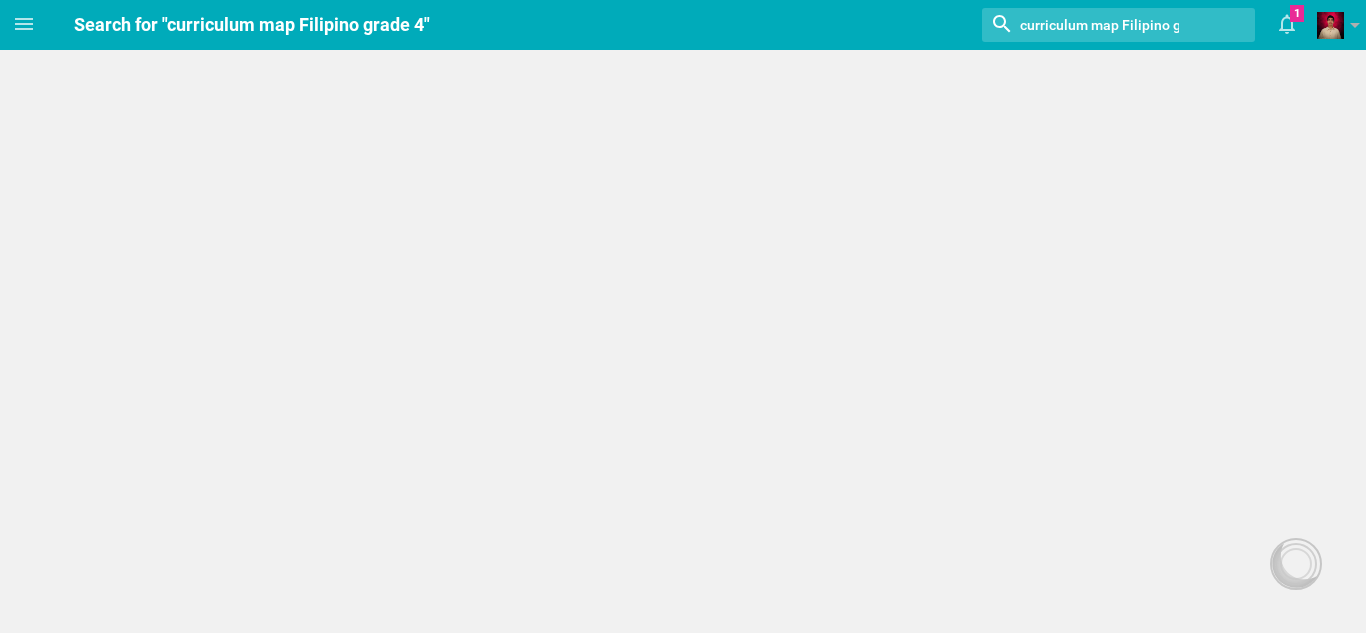 click at bounding box center (1118, 25) 